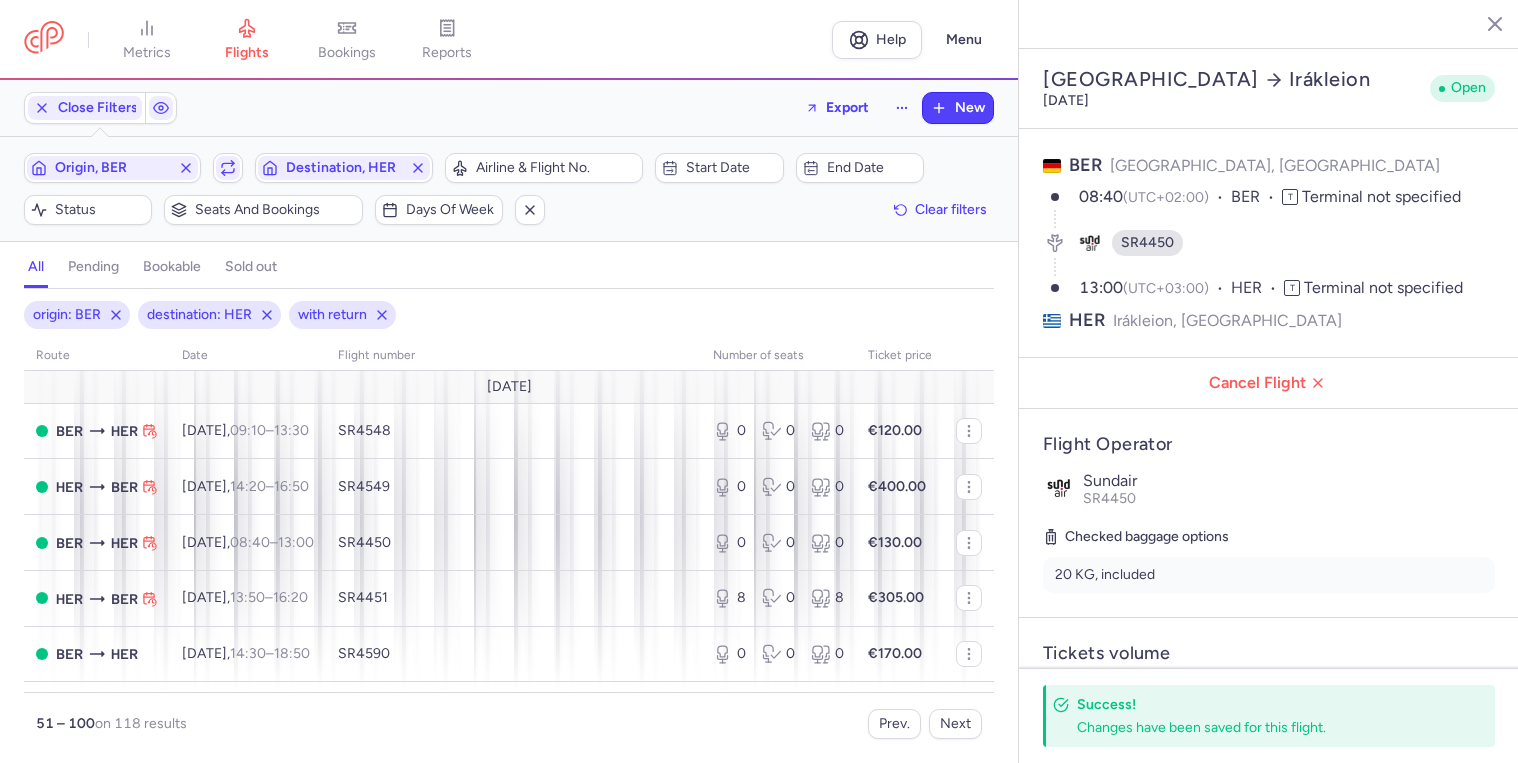 select on "days" 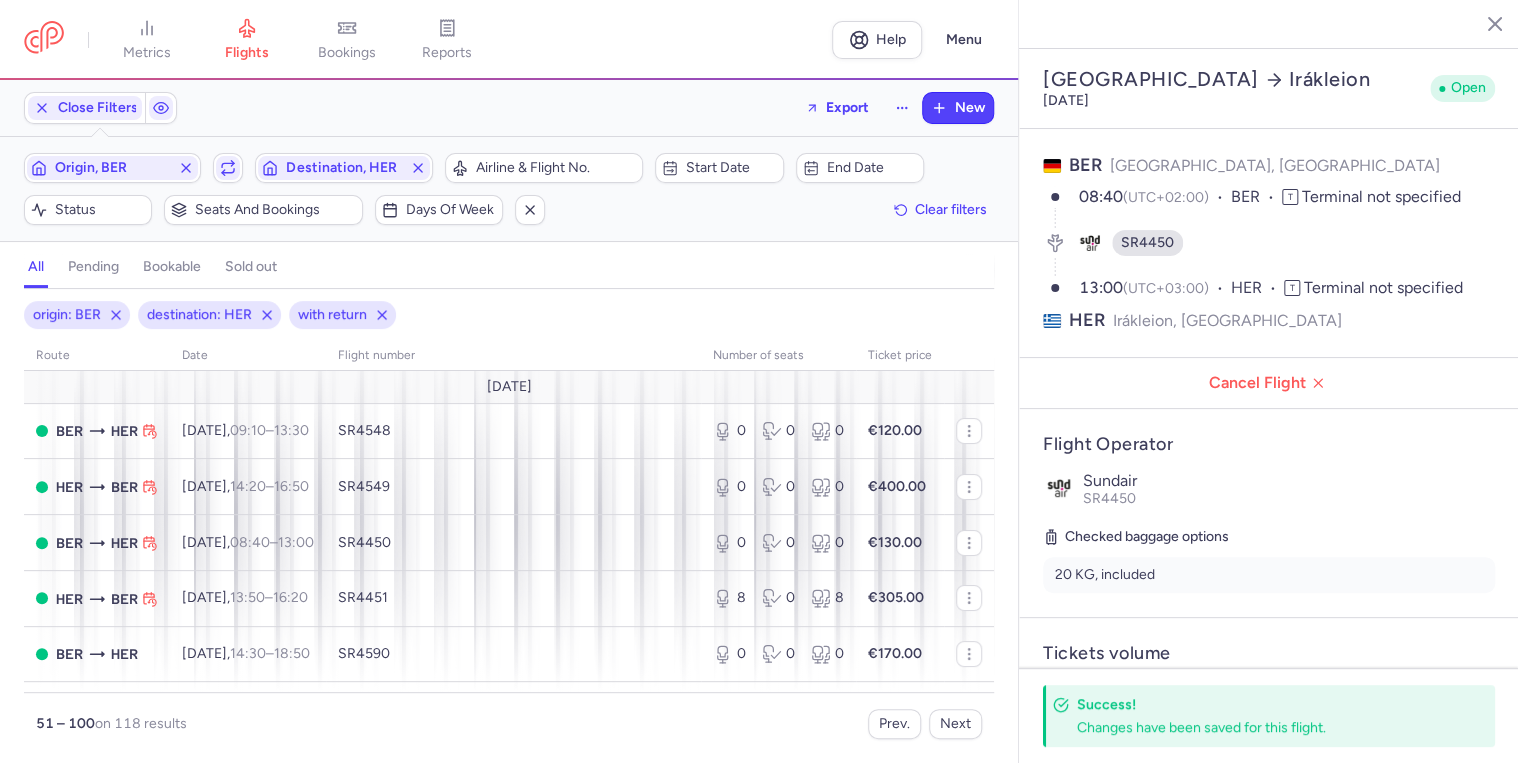 scroll, scrollTop: 504, scrollLeft: 0, axis: vertical 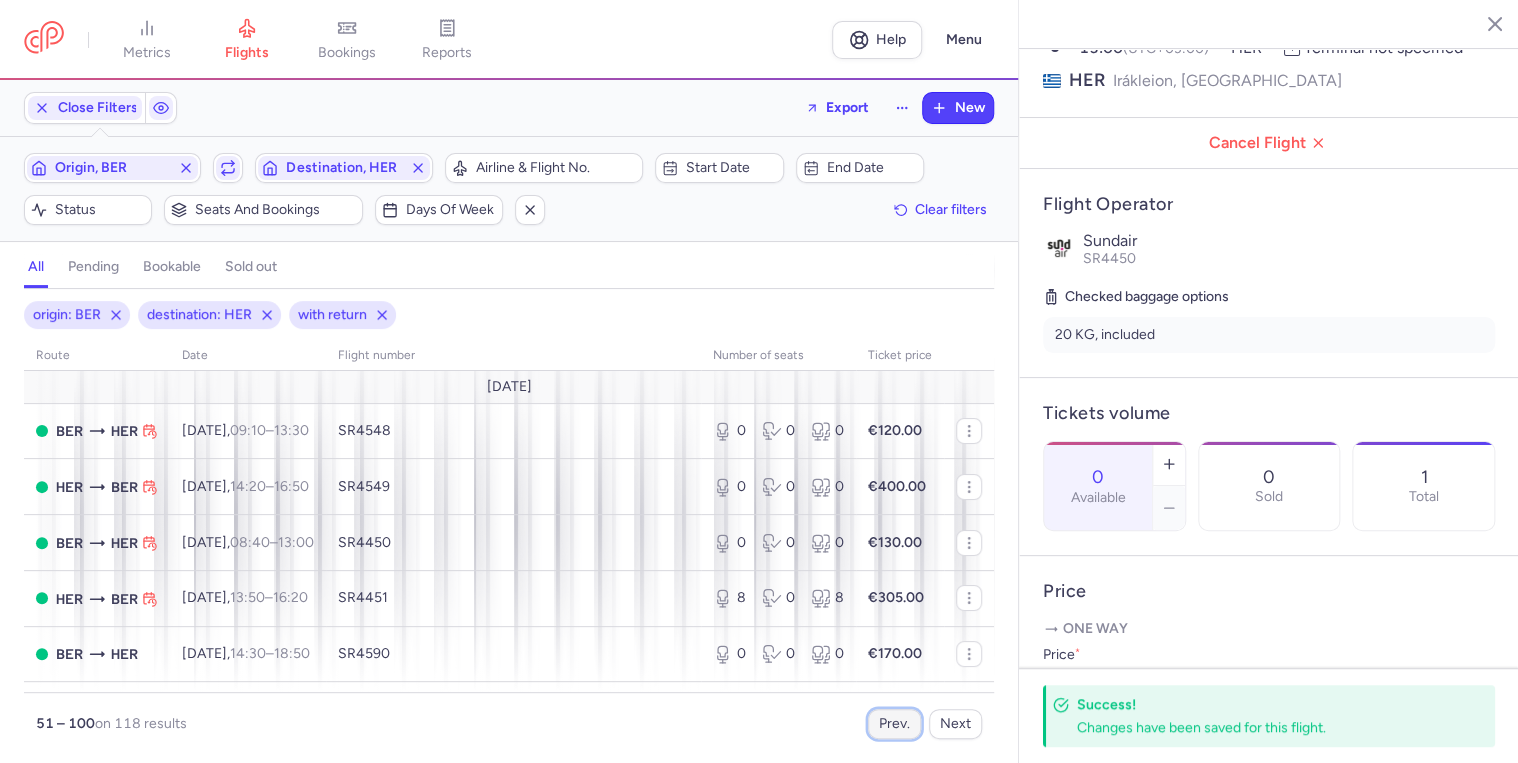 click on "Prev." at bounding box center [894, 724] 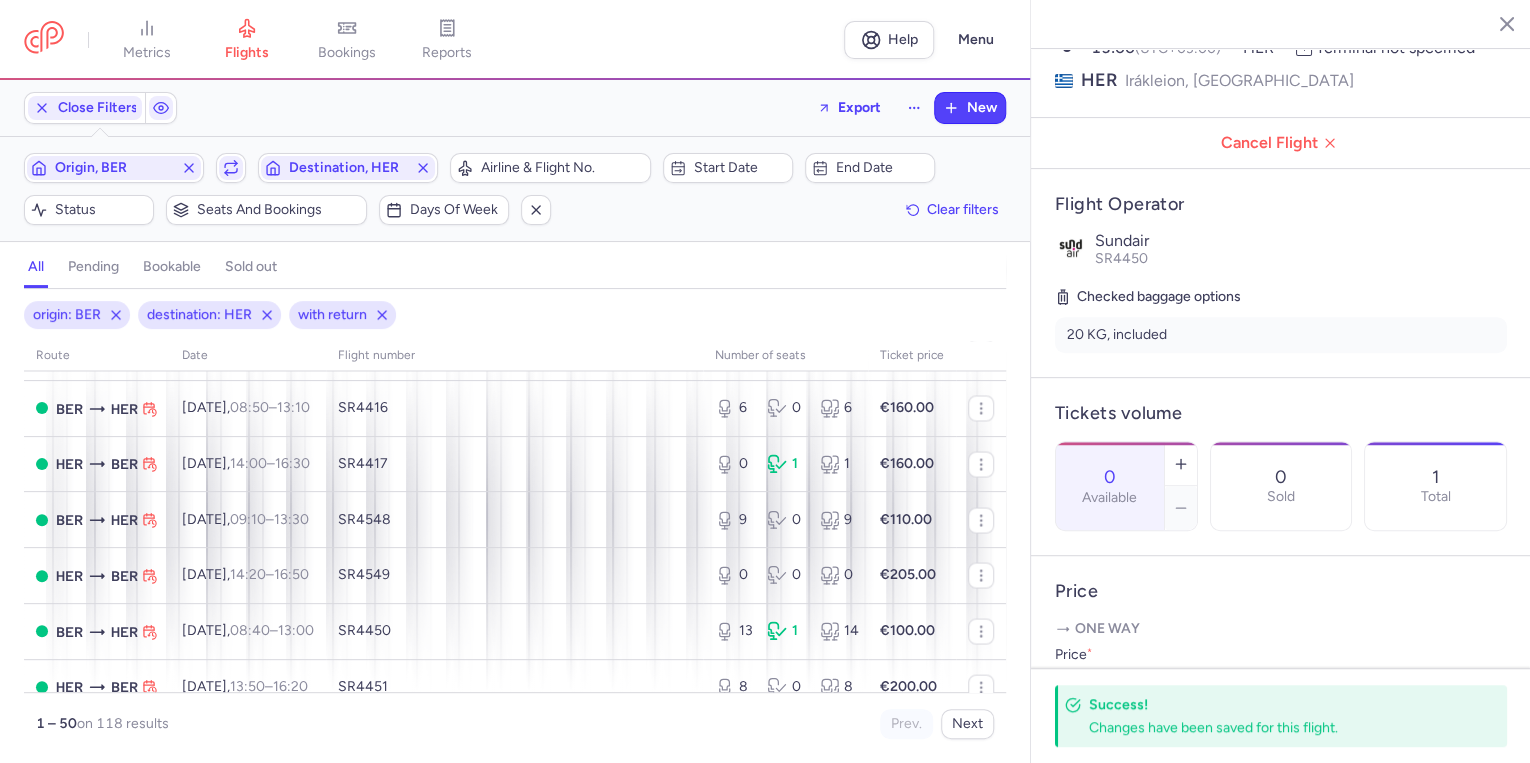 scroll, scrollTop: 2400, scrollLeft: 0, axis: vertical 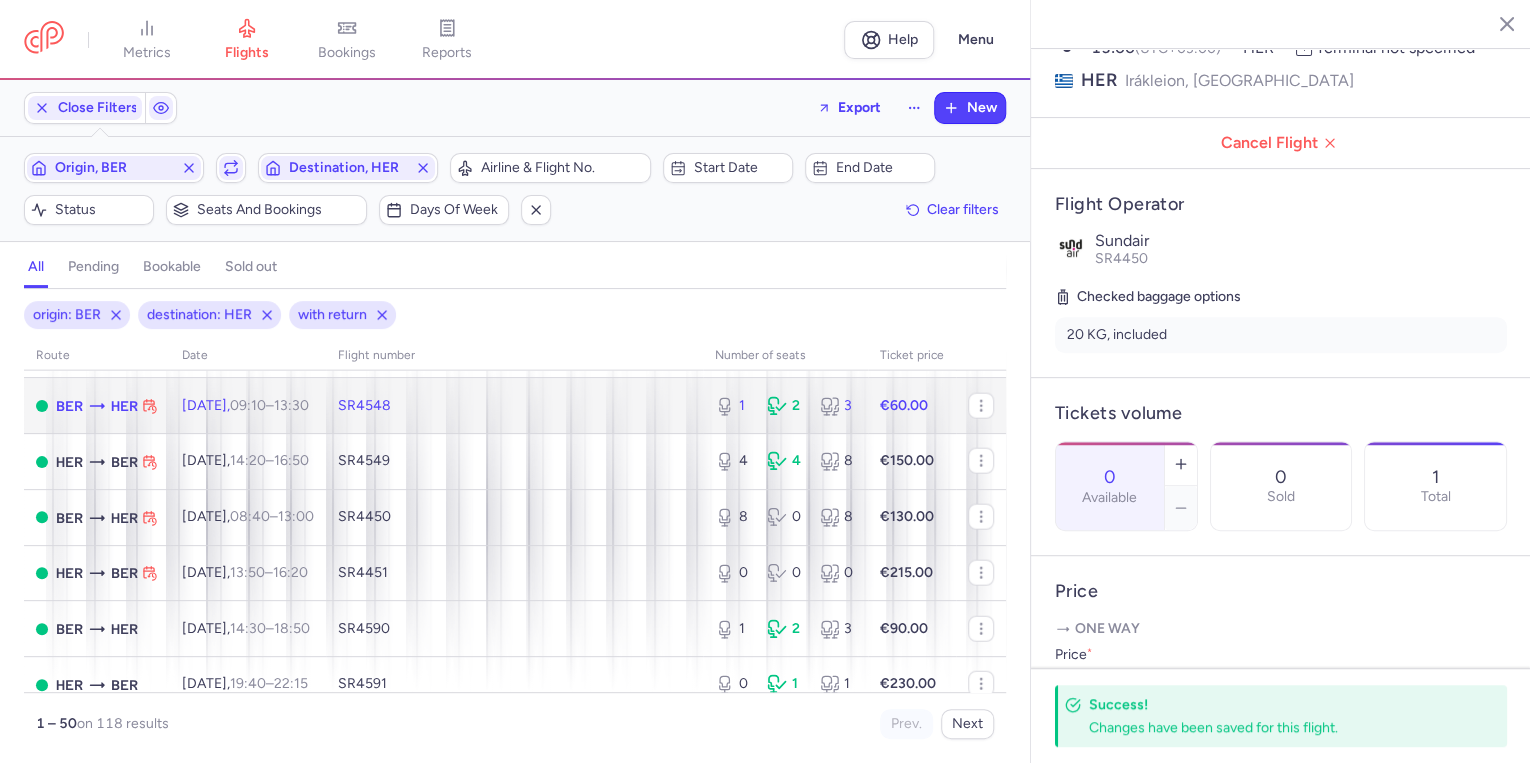 click on "[DATE]  09:10  –  13:30  +0" 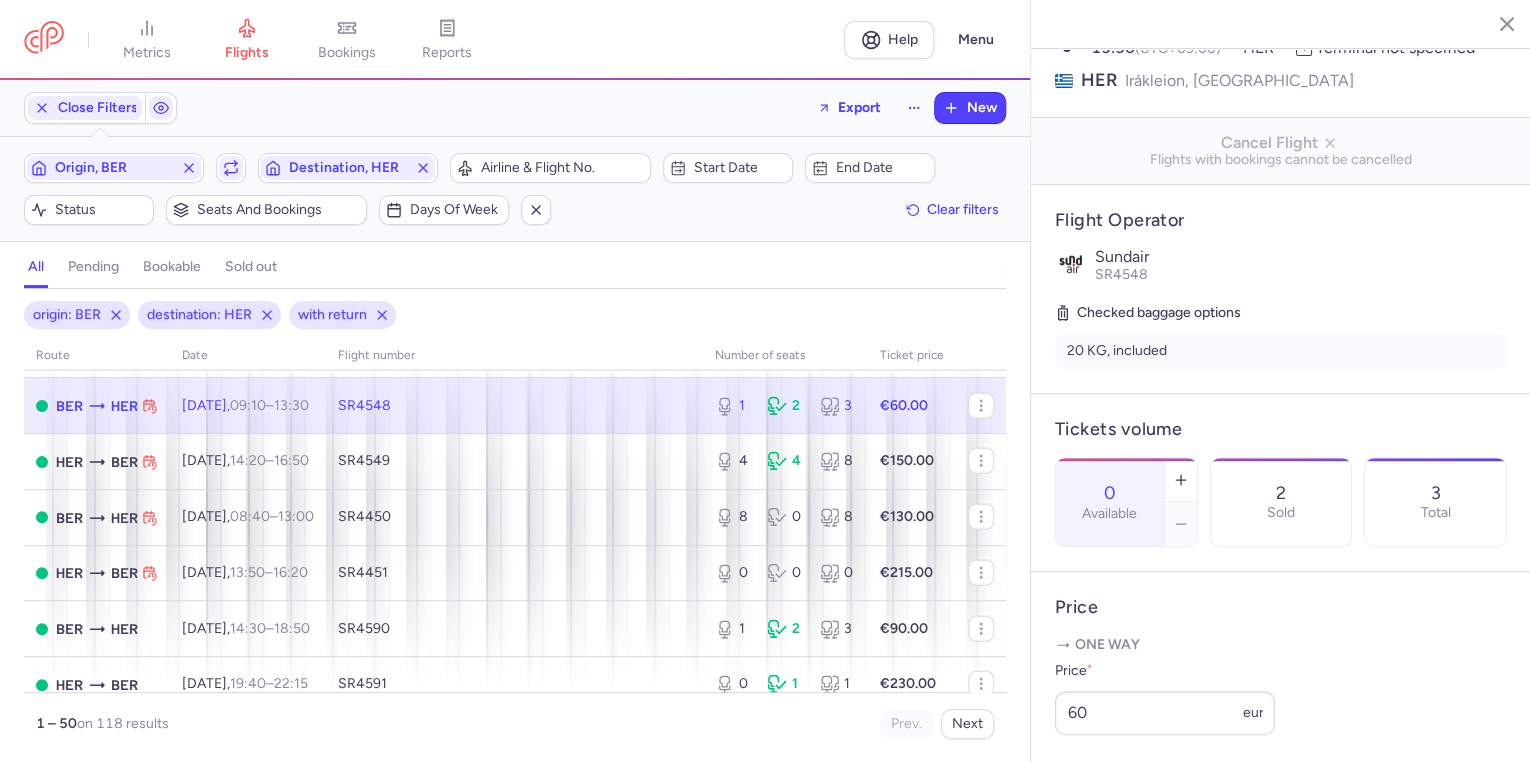 click on "SR4548" 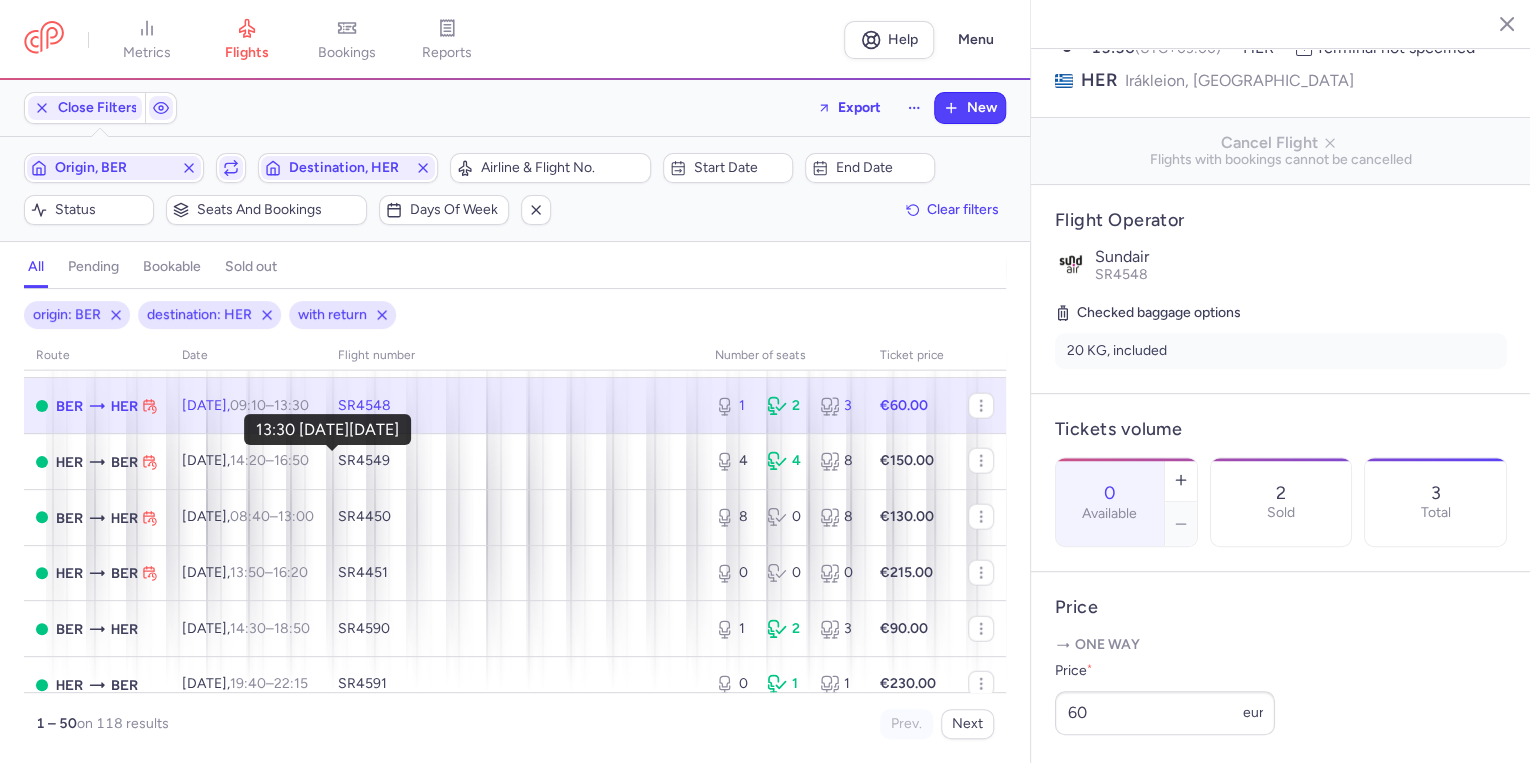 click on "13:30  +0" at bounding box center (291, 405) 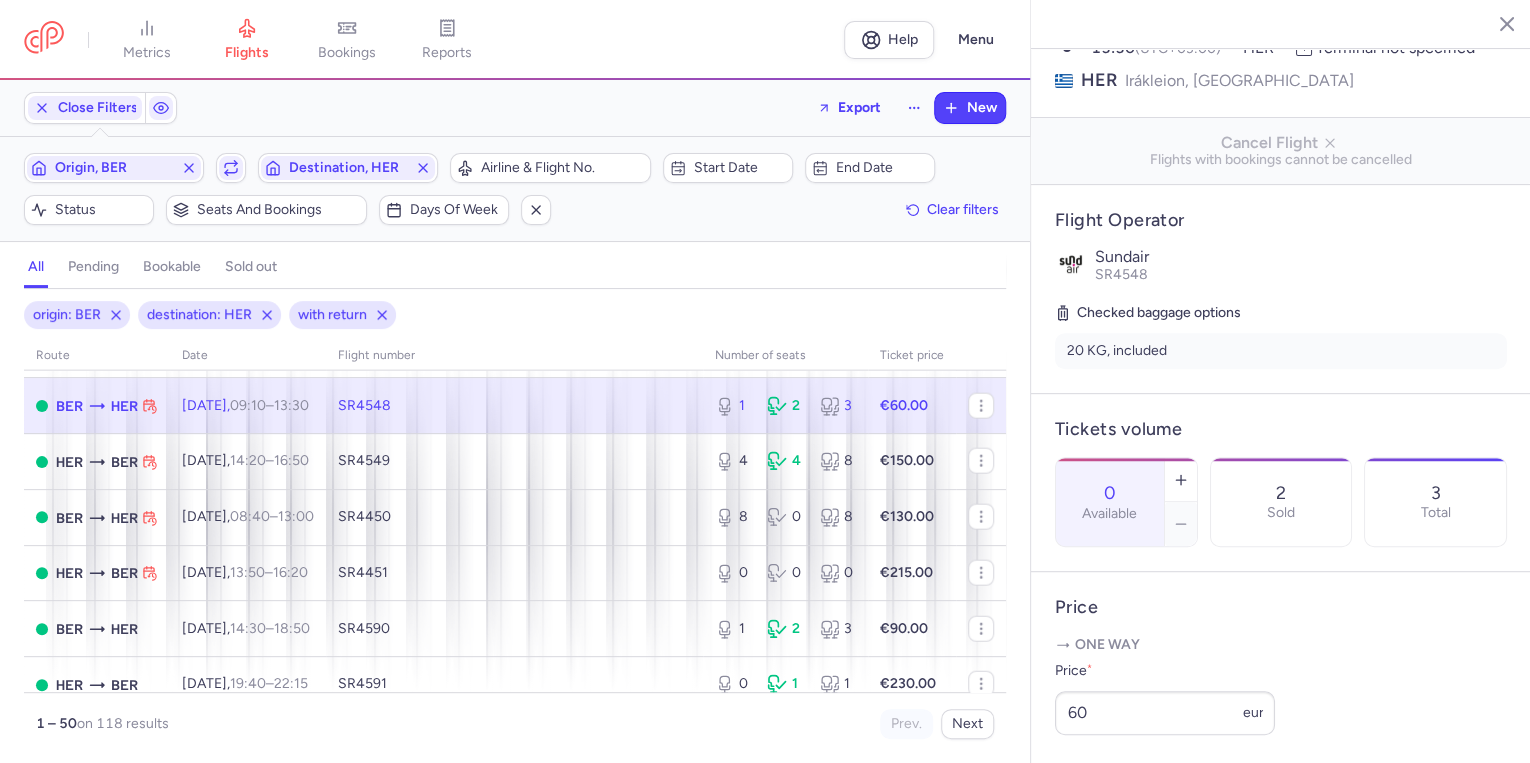click on "[DATE]  09:10  –  13:30  +0" 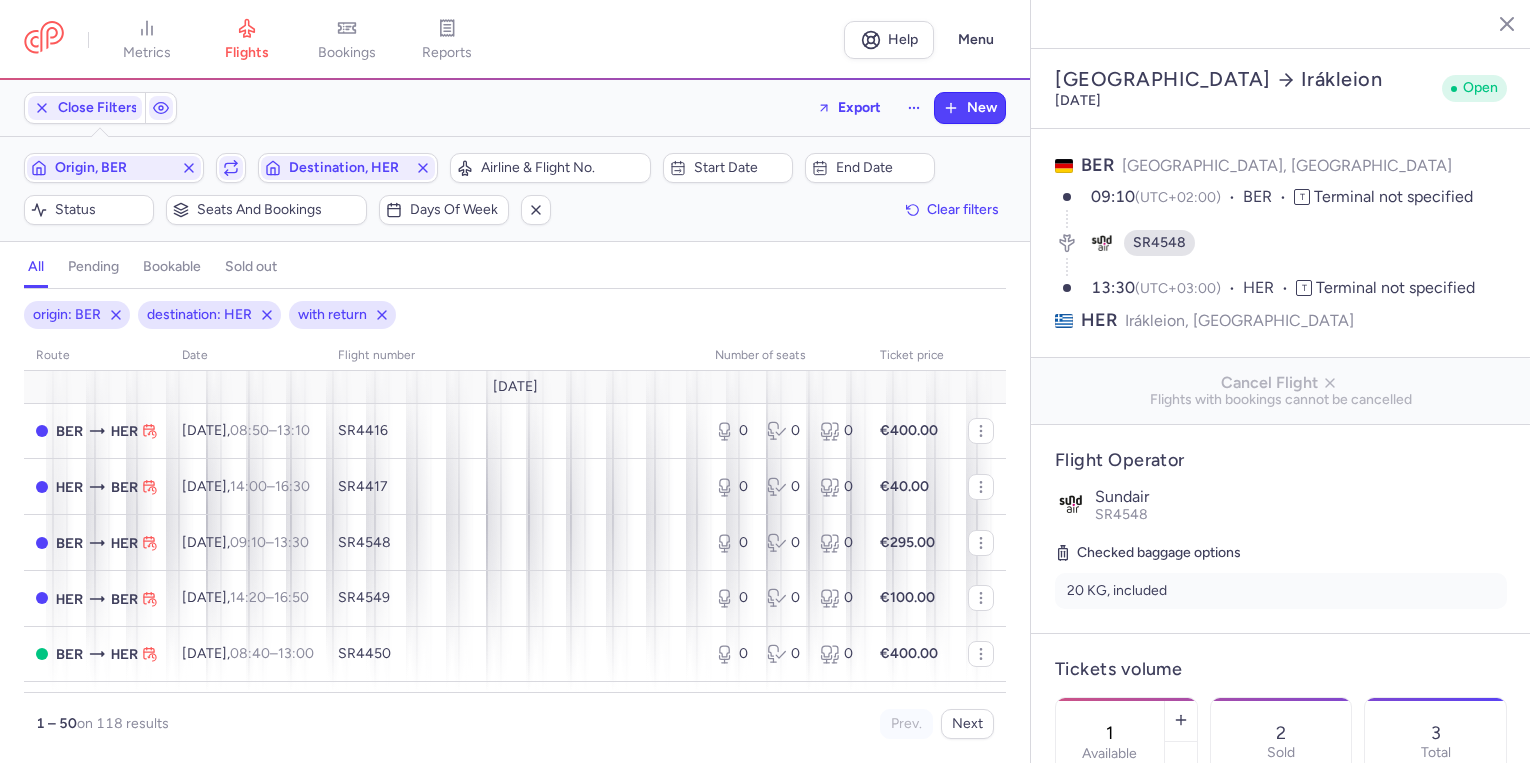 select on "days" 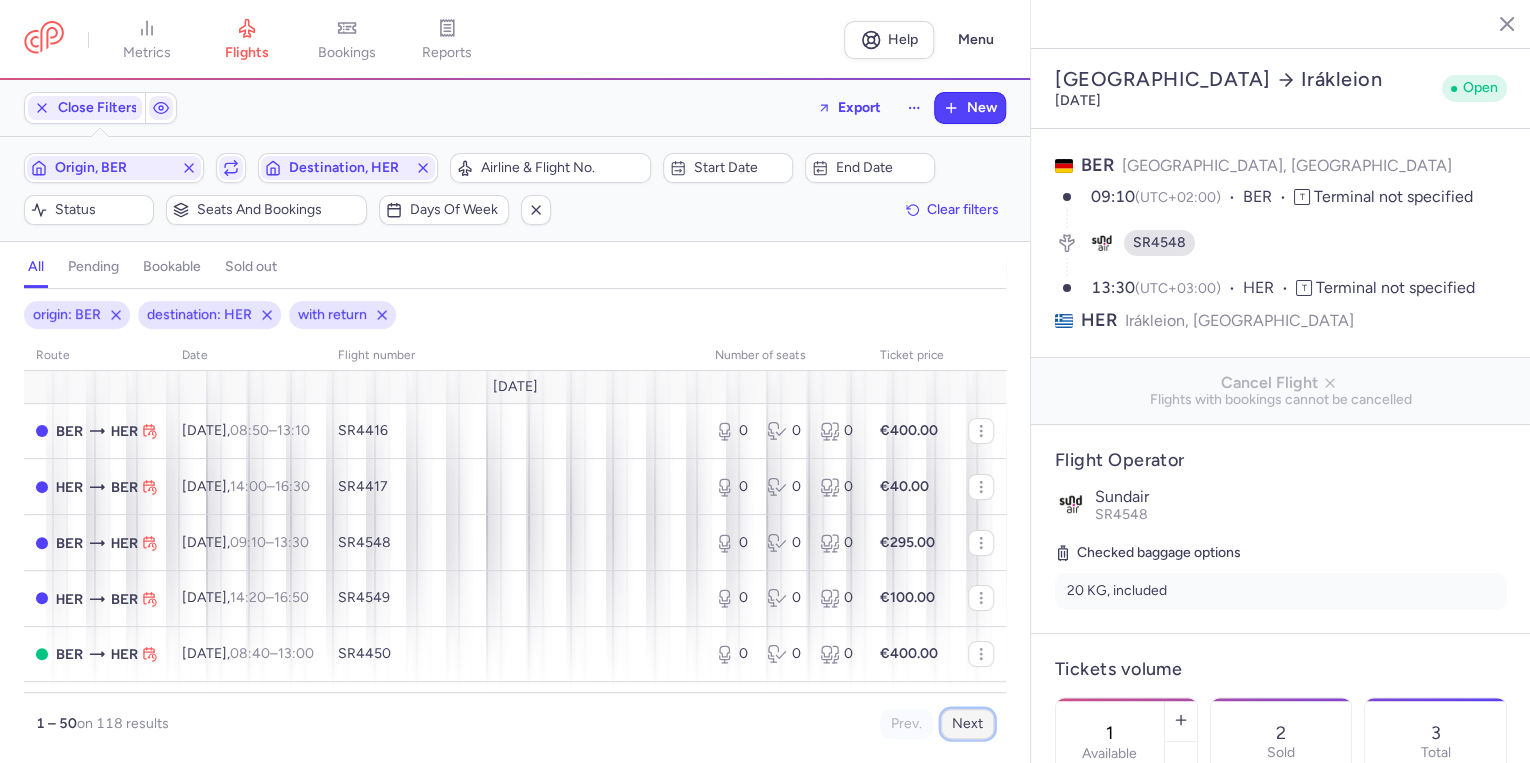 click on "Next" at bounding box center (967, 724) 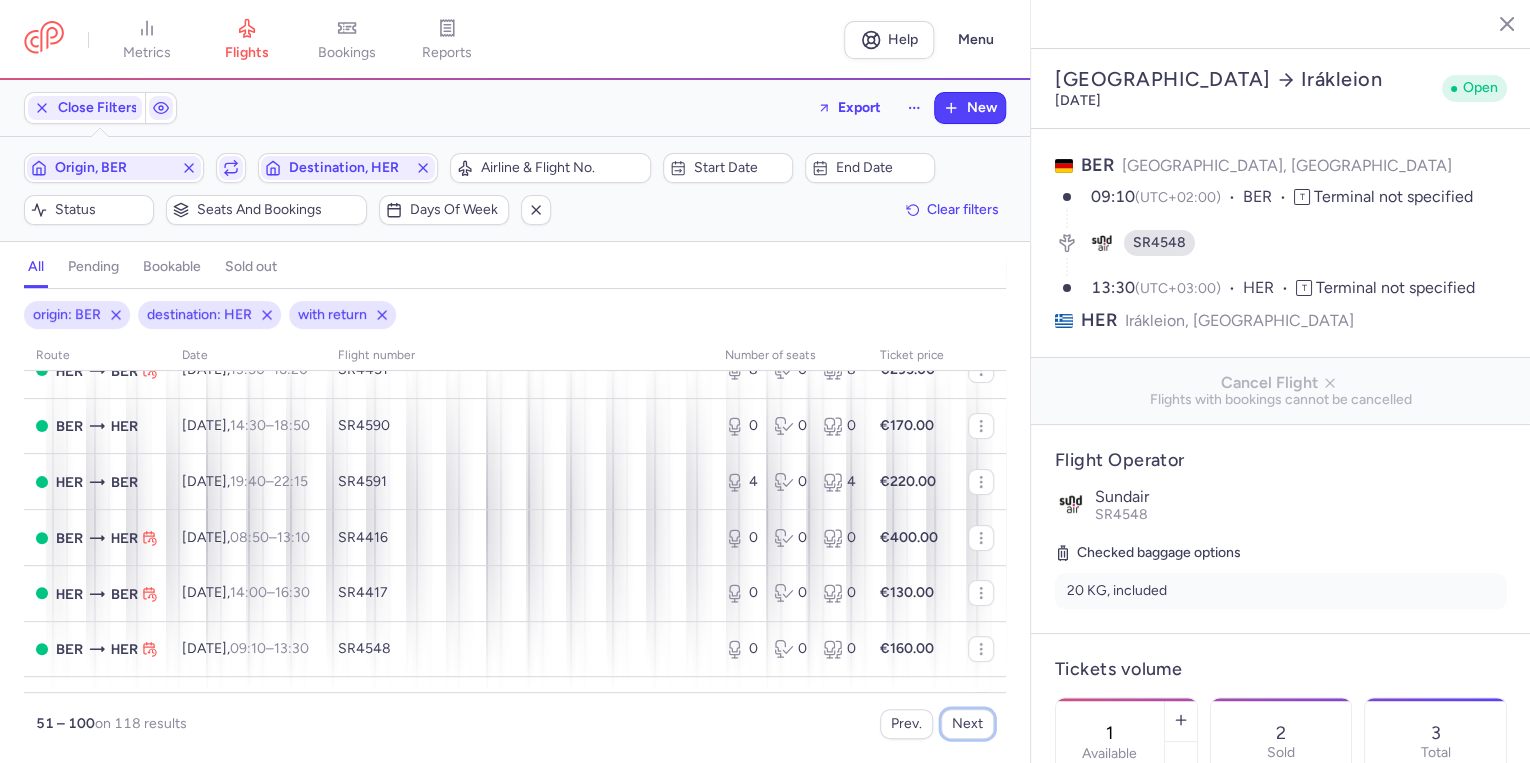 scroll, scrollTop: 0, scrollLeft: 0, axis: both 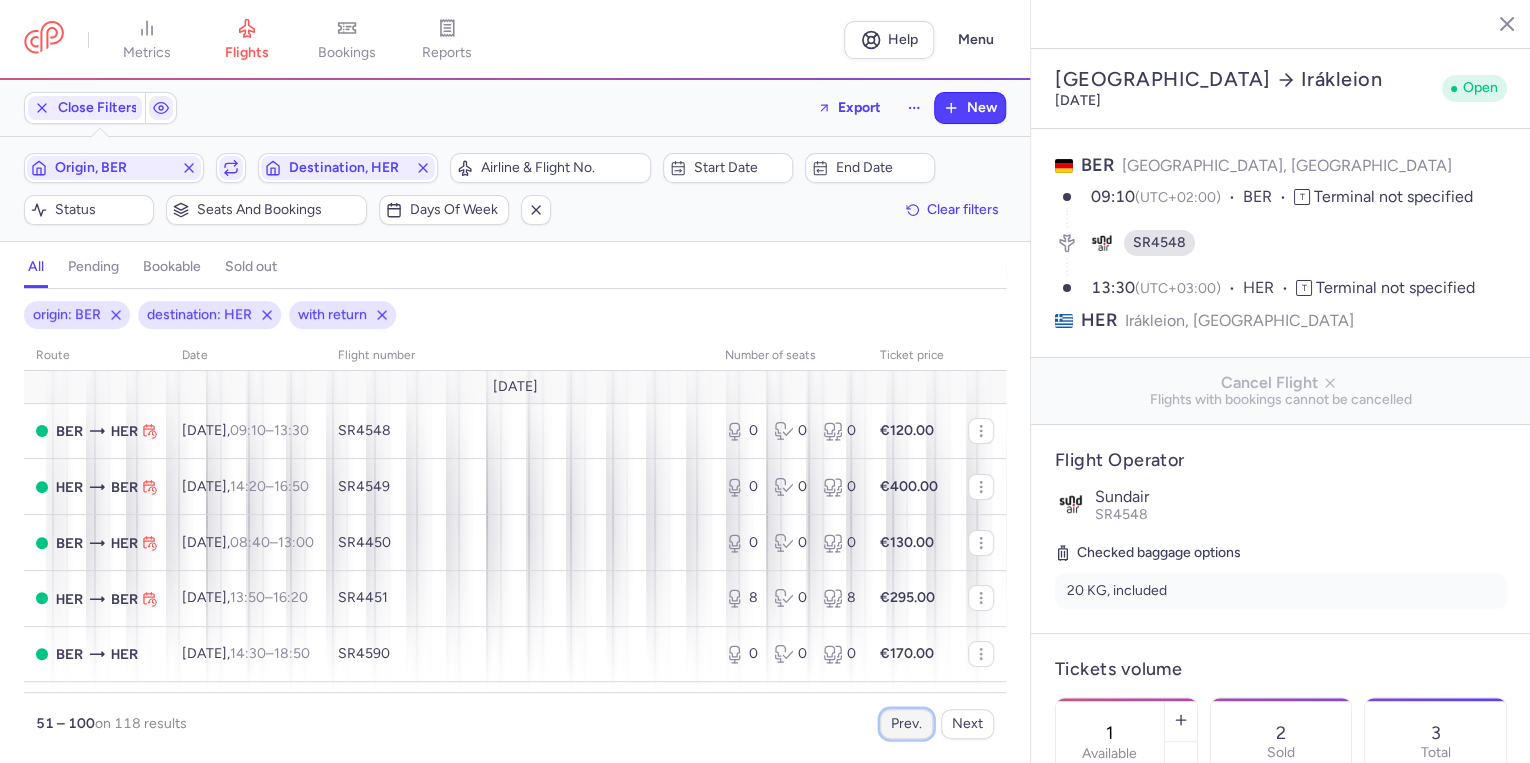 click on "Prev." at bounding box center (906, 724) 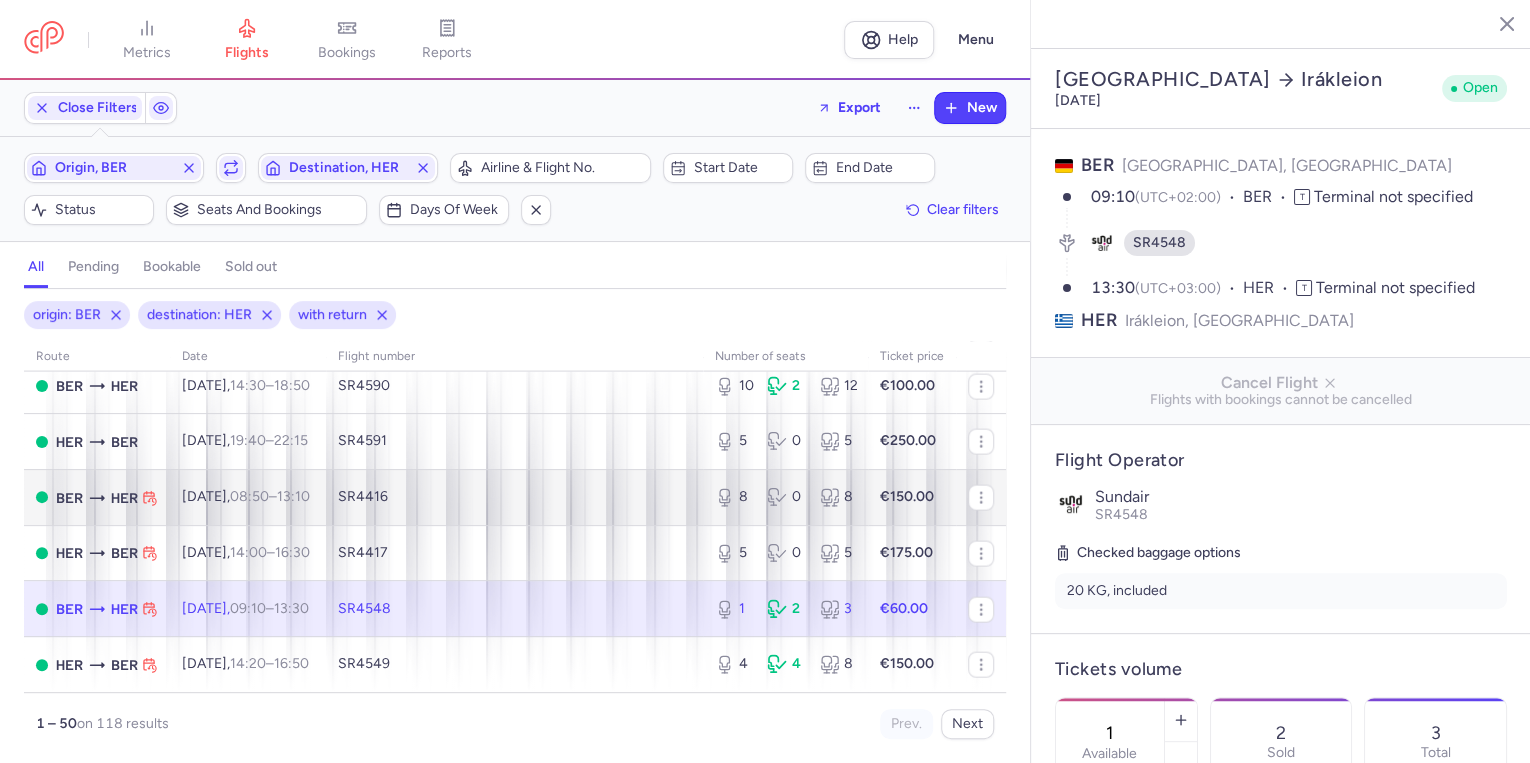 scroll, scrollTop: 2320, scrollLeft: 0, axis: vertical 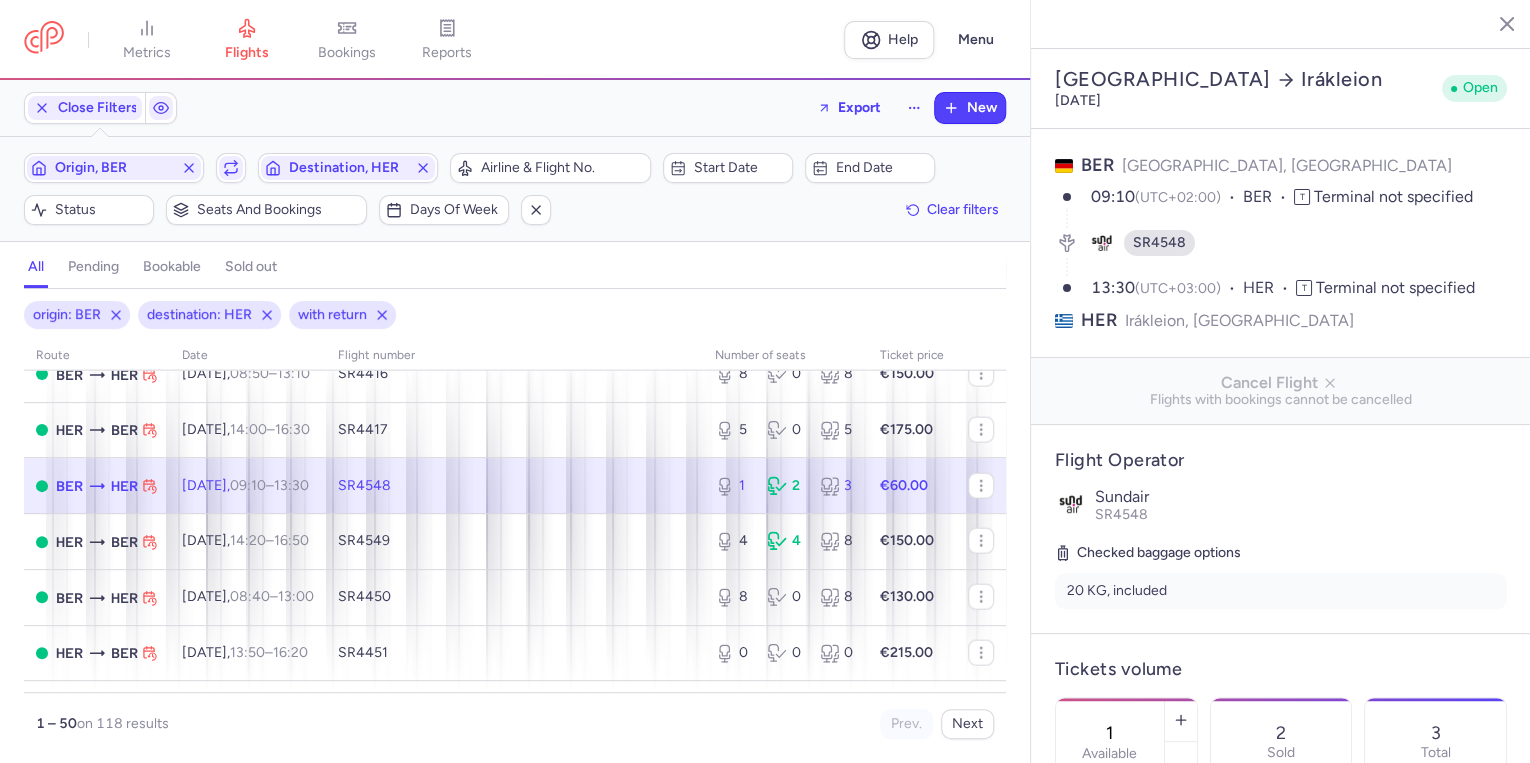 click on "[DATE]  09:10  –  13:30  +0" at bounding box center [245, 485] 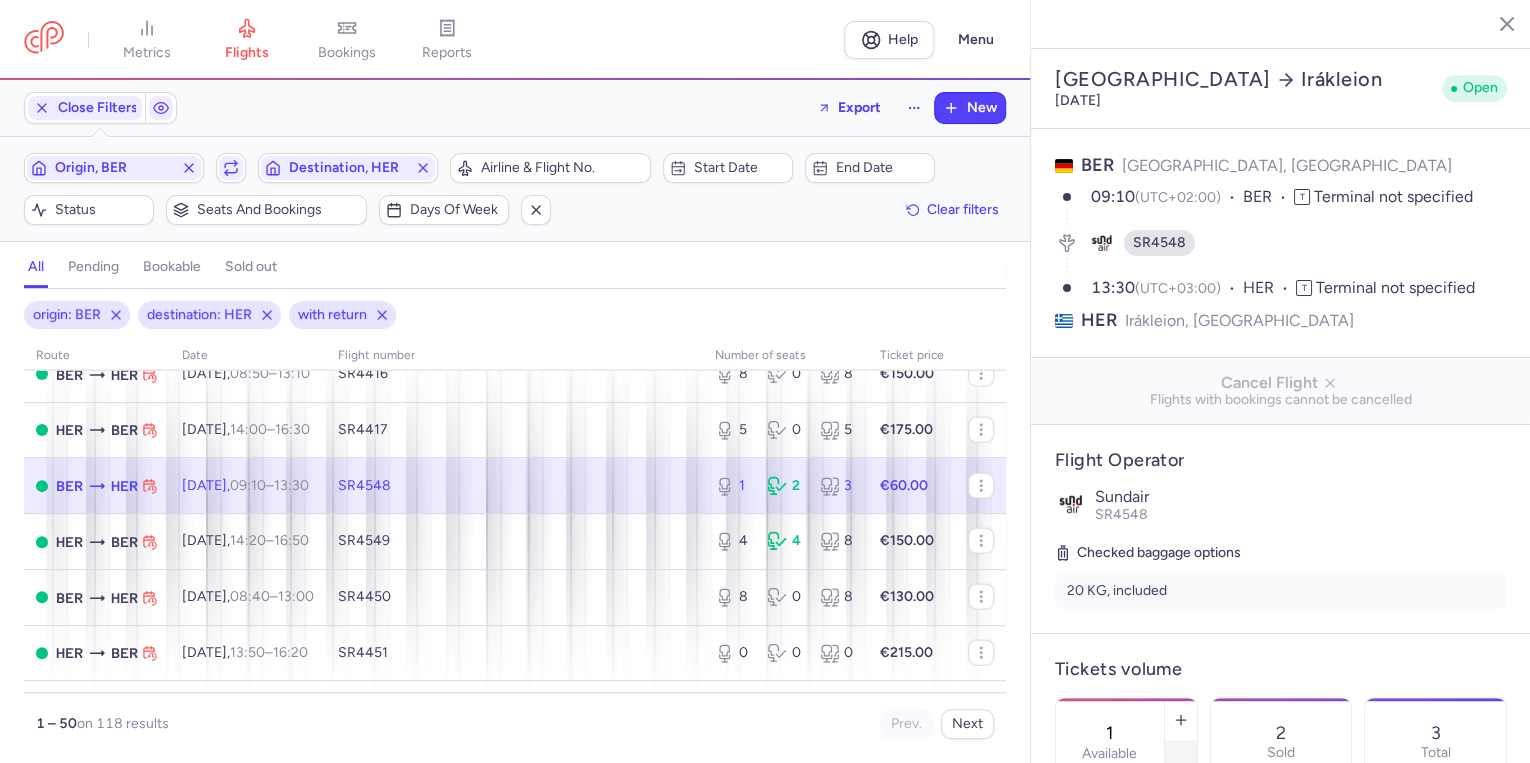 click 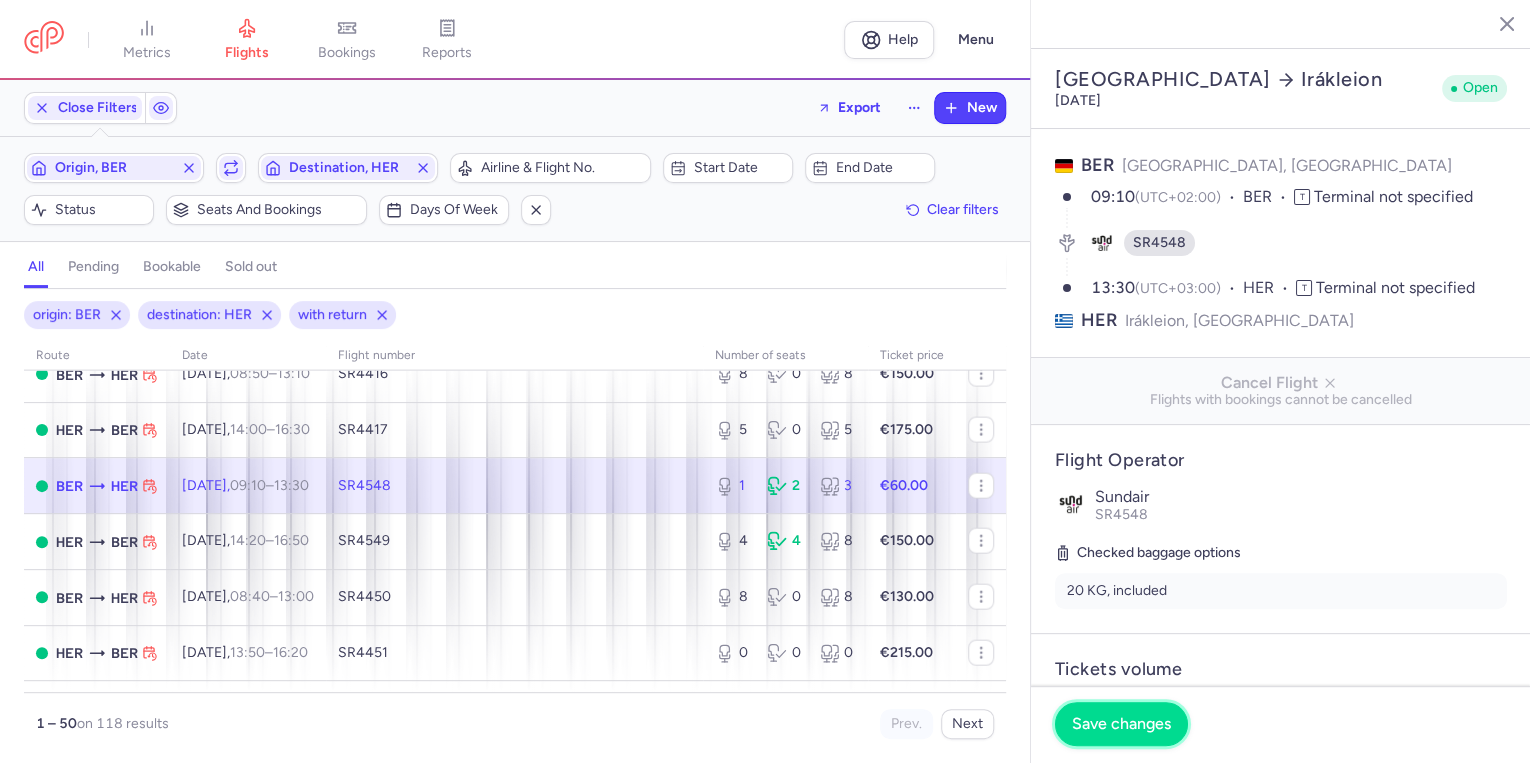 click on "Save changes" at bounding box center [1121, 724] 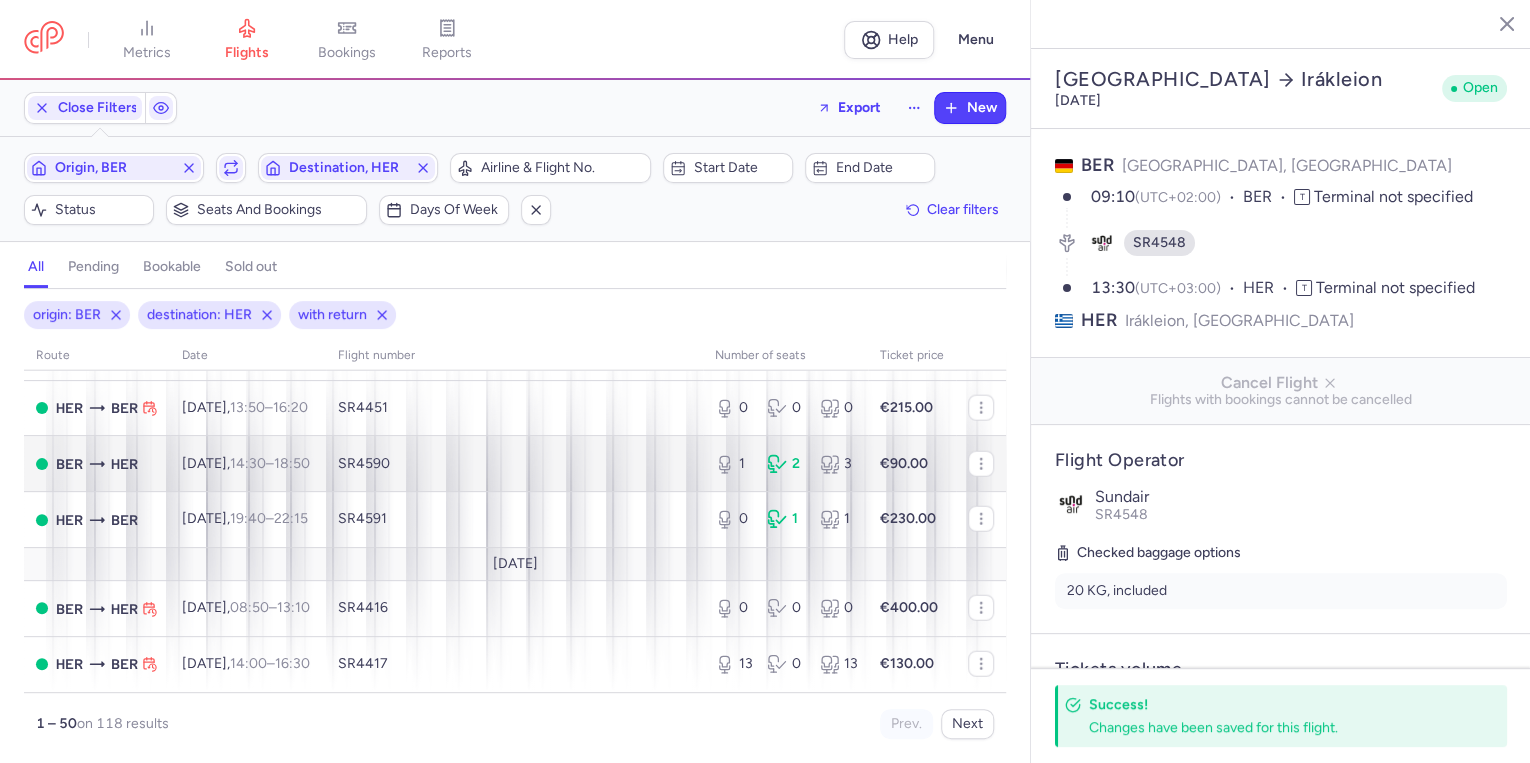 scroll, scrollTop: 2626, scrollLeft: 0, axis: vertical 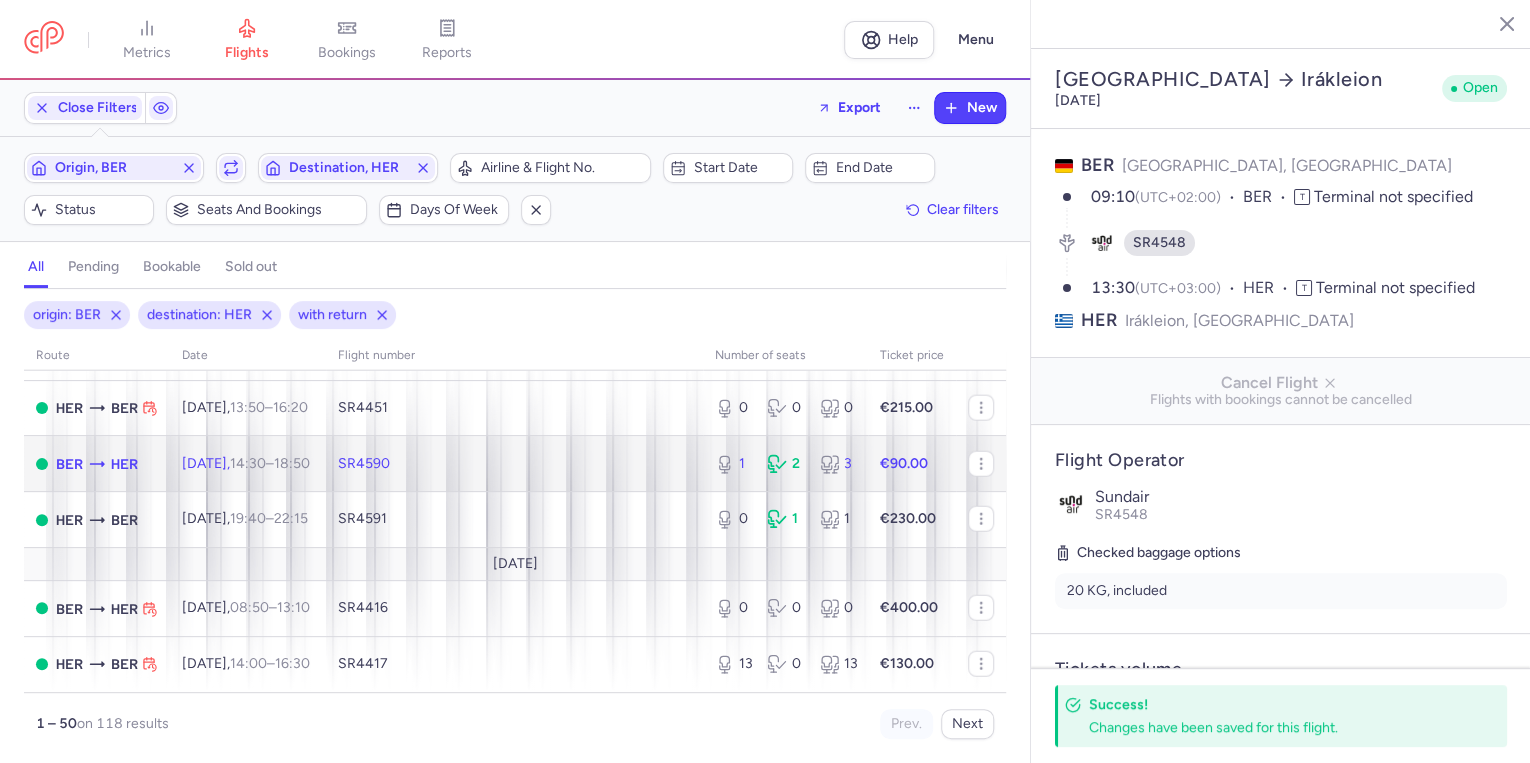 click on "BER  HER" at bounding box center [97, 464] 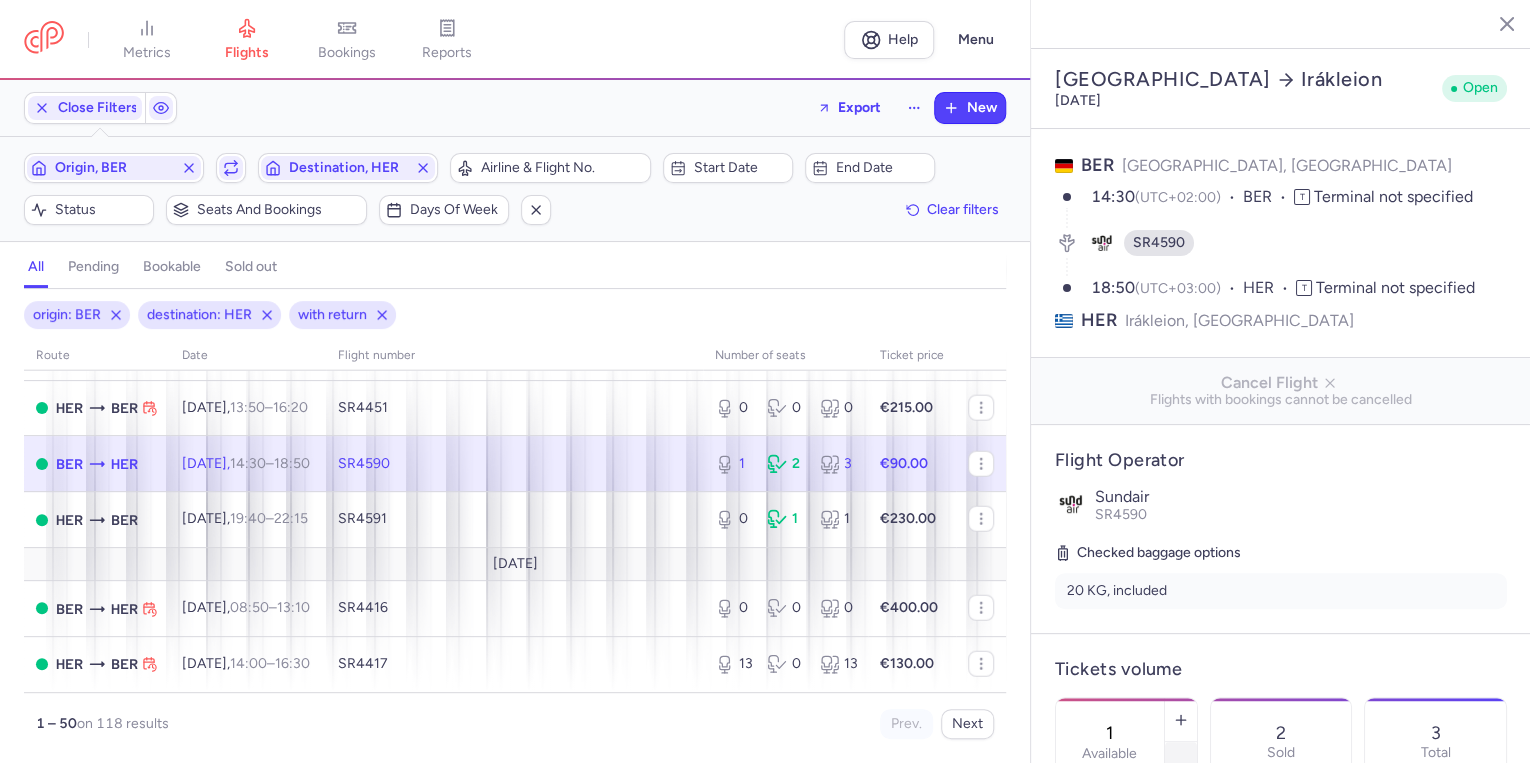click 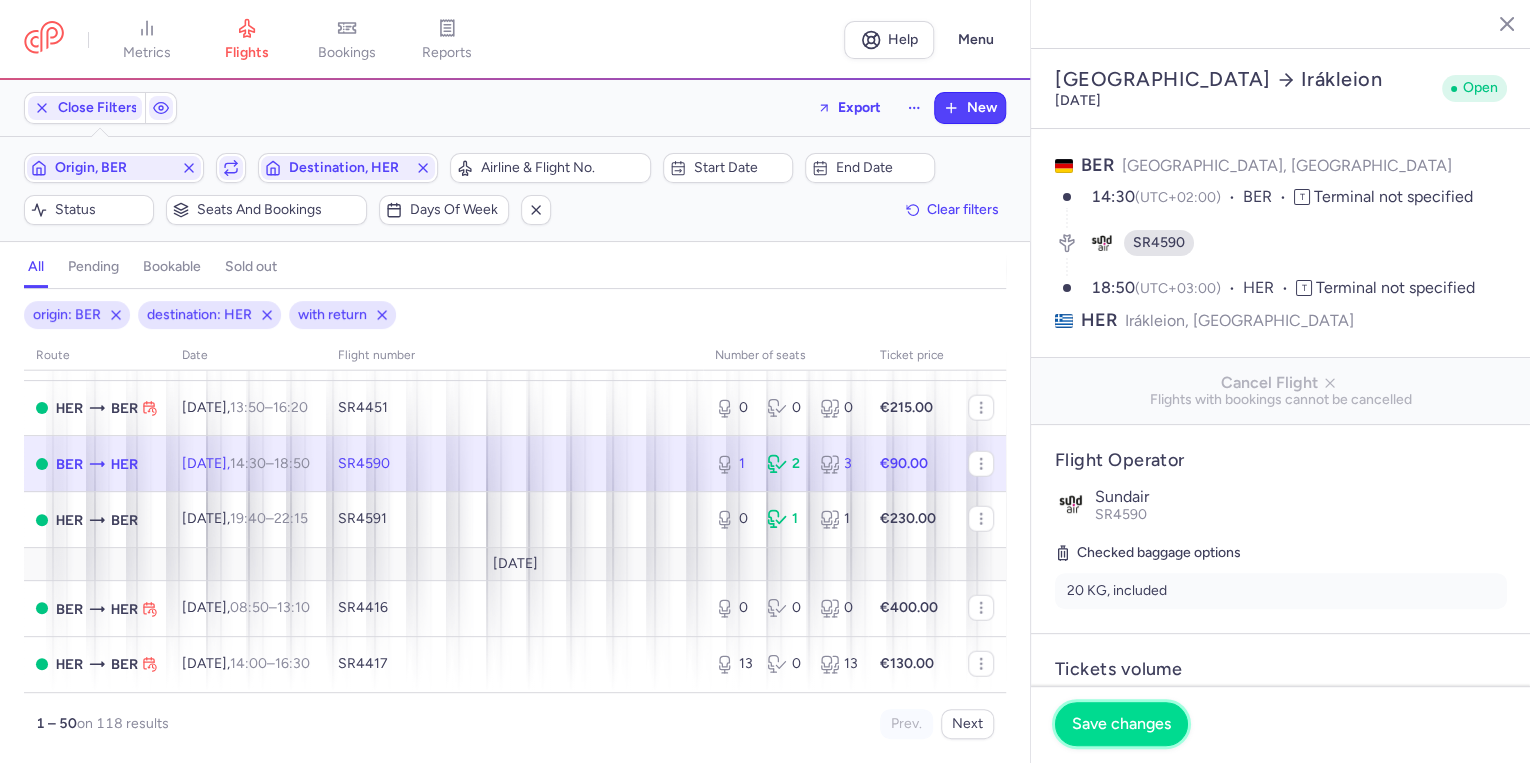 click on "Save changes" at bounding box center [1121, 724] 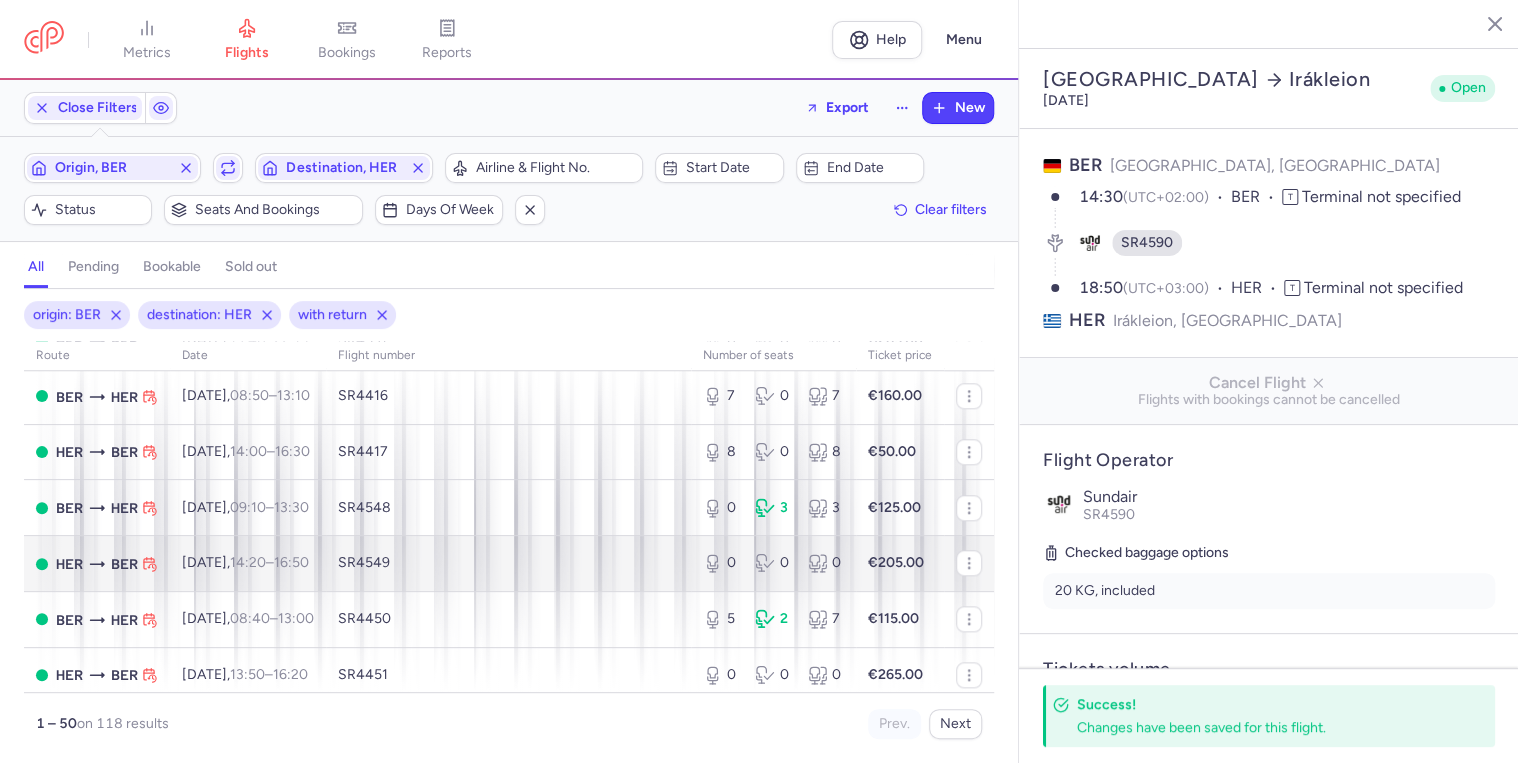scroll, scrollTop: 866, scrollLeft: 0, axis: vertical 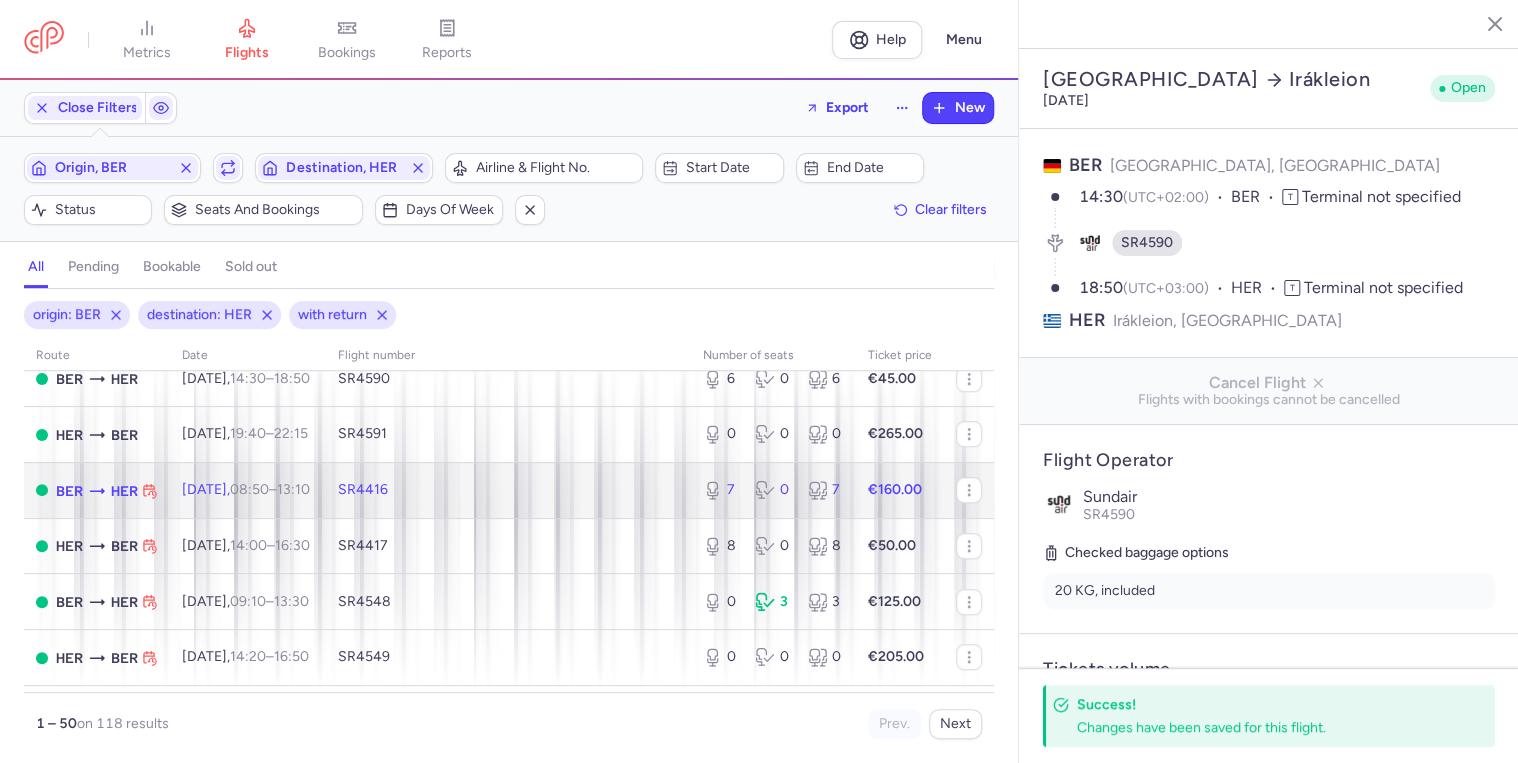 click on "[DATE]  08:50  –  13:10  +0" at bounding box center (248, 490) 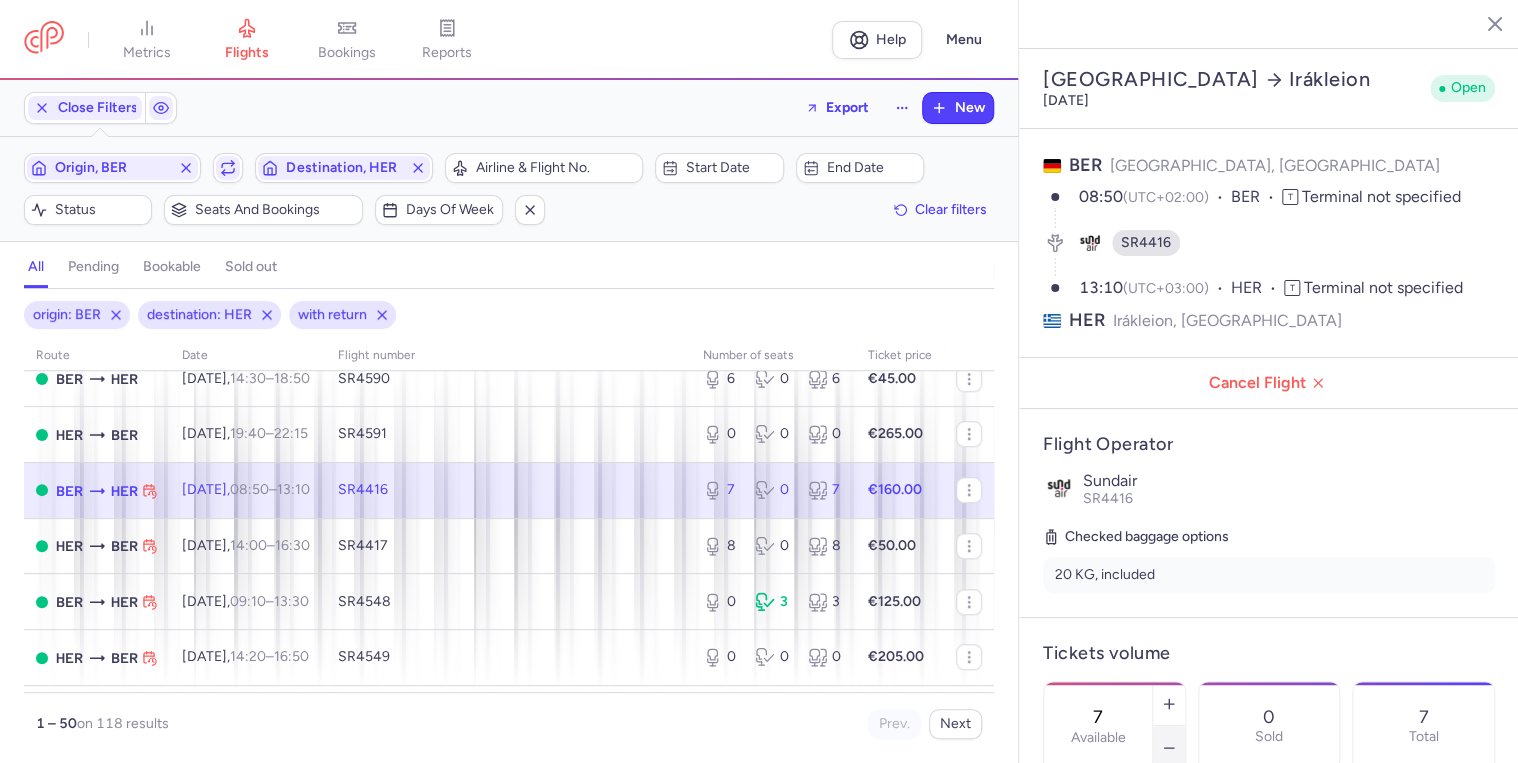 click 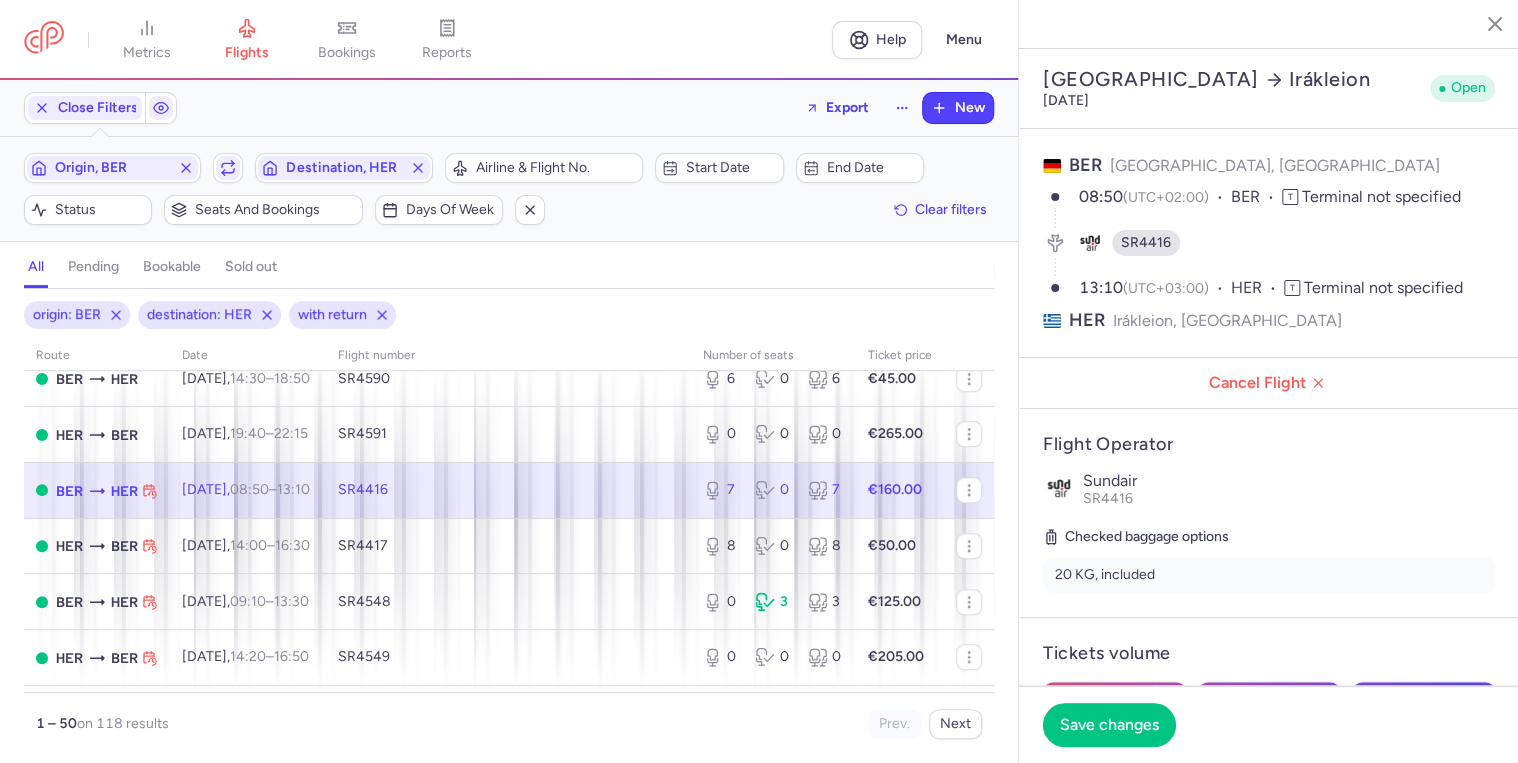 scroll, scrollTop: 80, scrollLeft: 0, axis: vertical 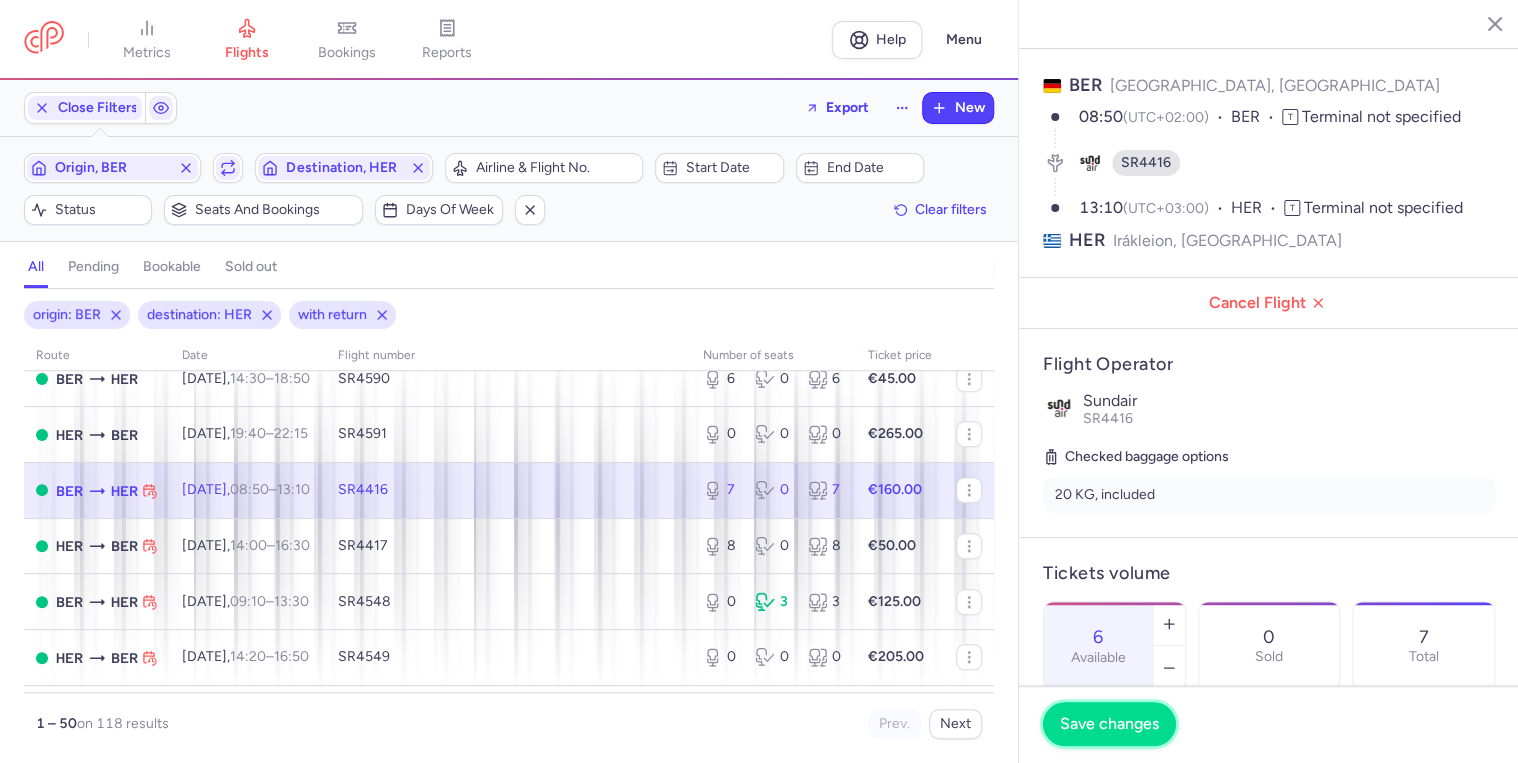 click on "Save changes" at bounding box center [1109, 724] 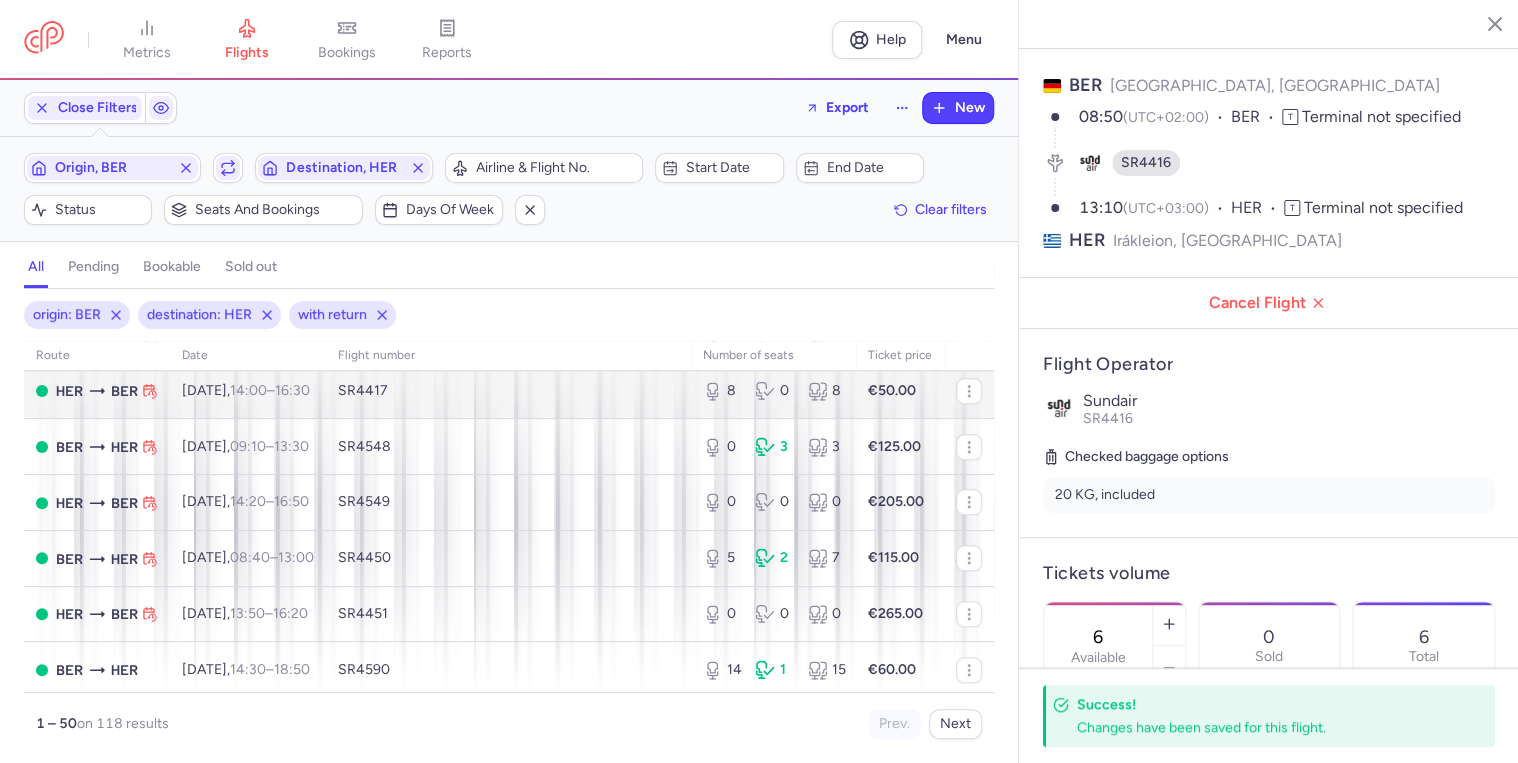 scroll, scrollTop: 1026, scrollLeft: 0, axis: vertical 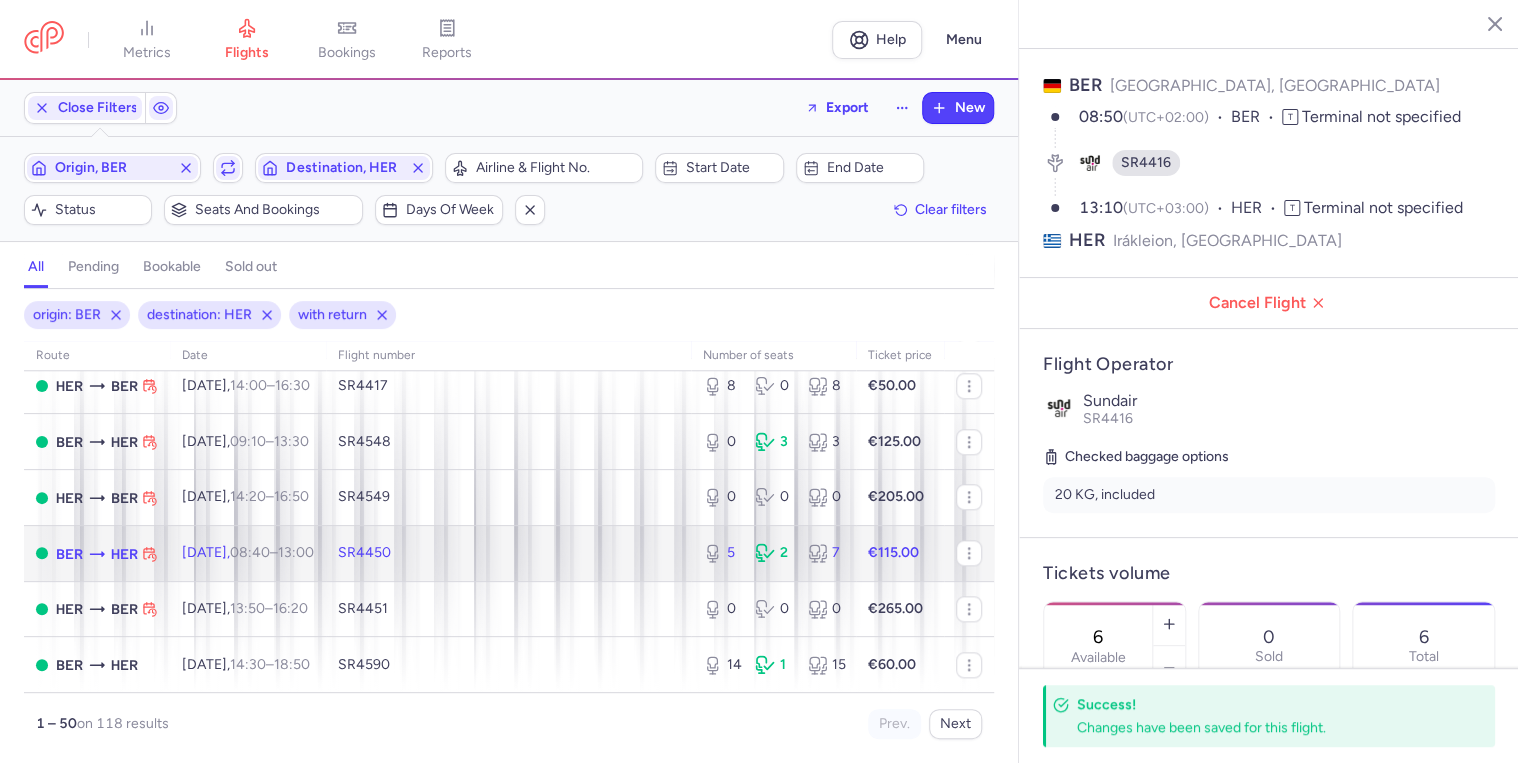 click on "[DATE]  08:40  –  13:00  +0" at bounding box center [248, 552] 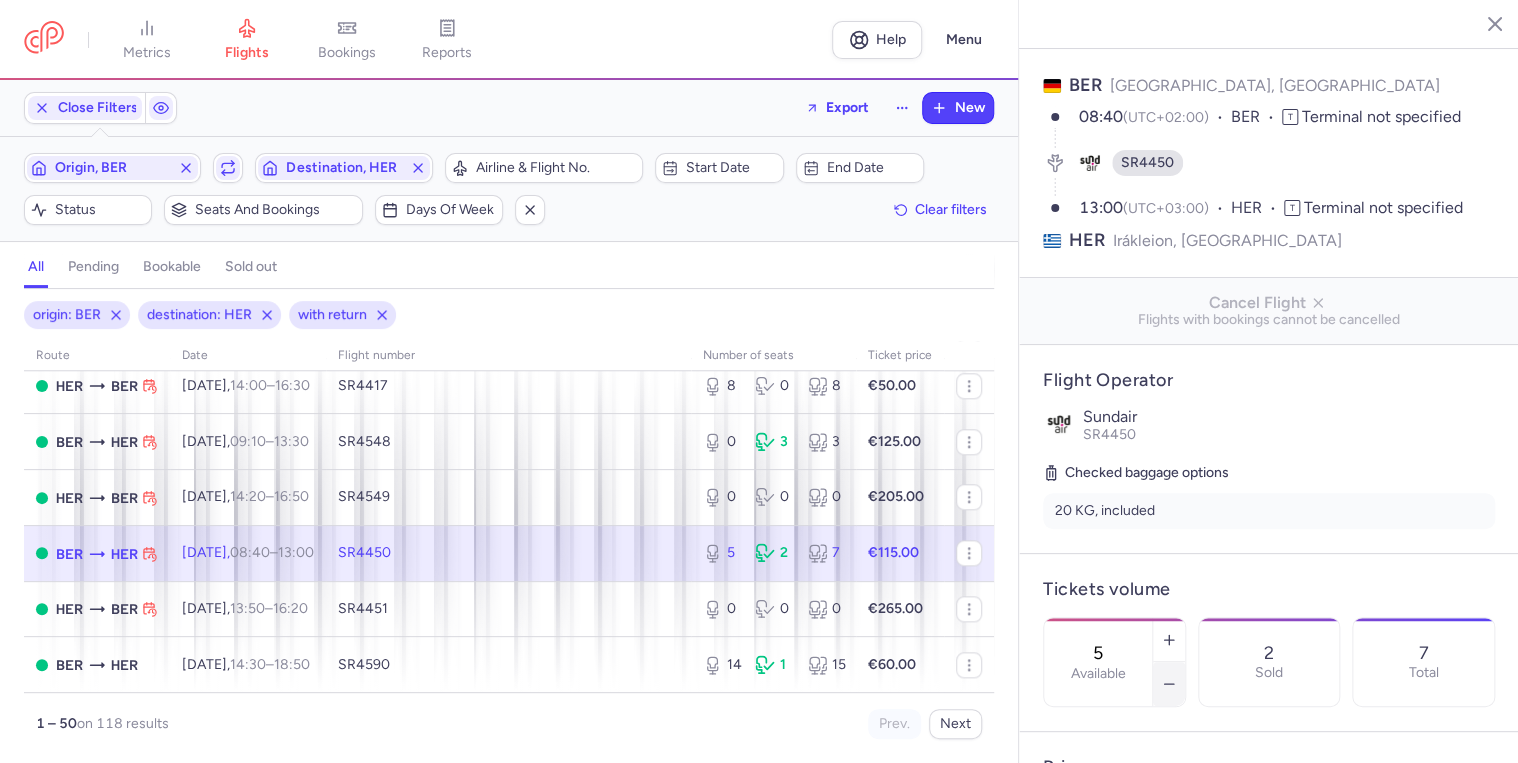 click 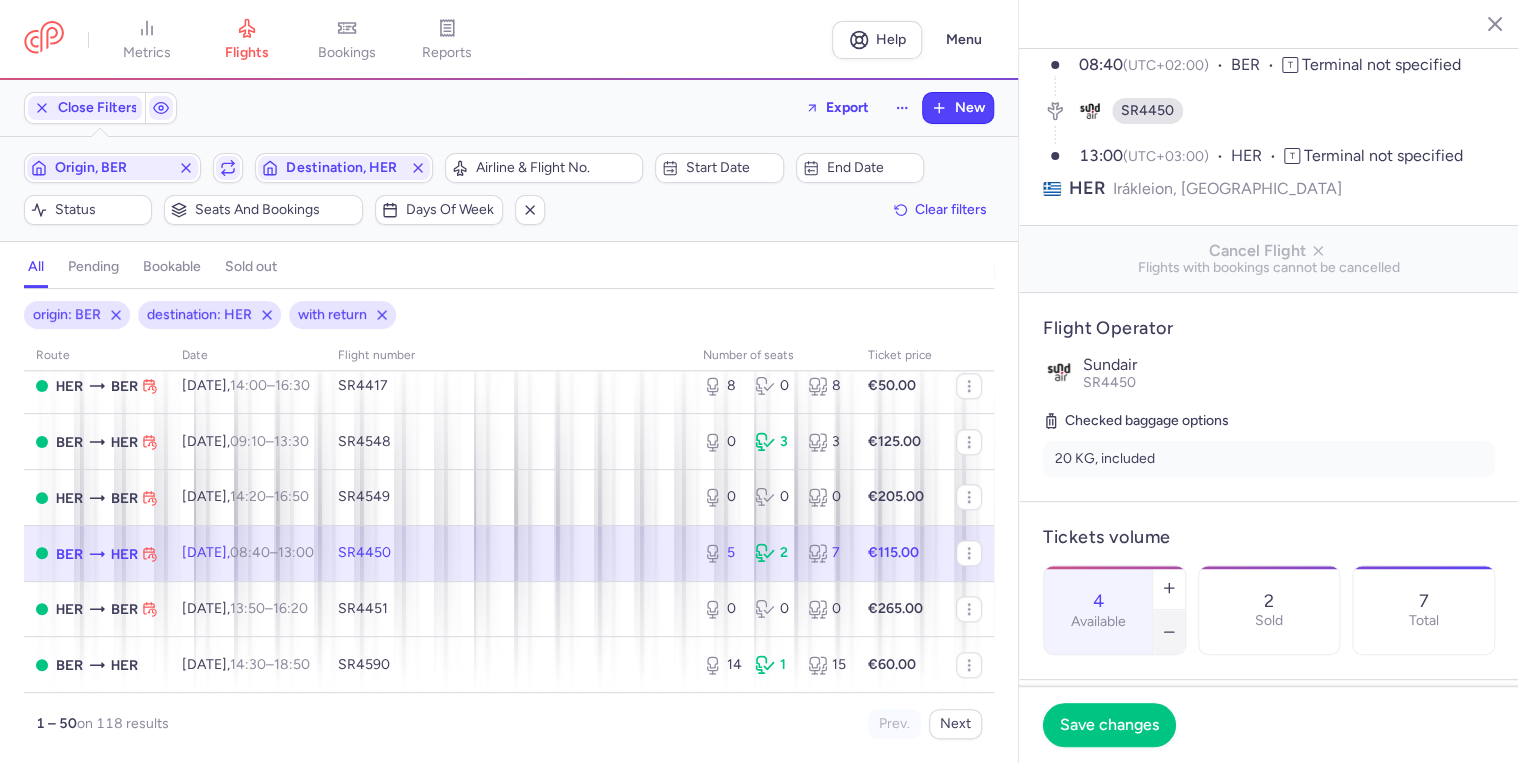 scroll, scrollTop: 160, scrollLeft: 0, axis: vertical 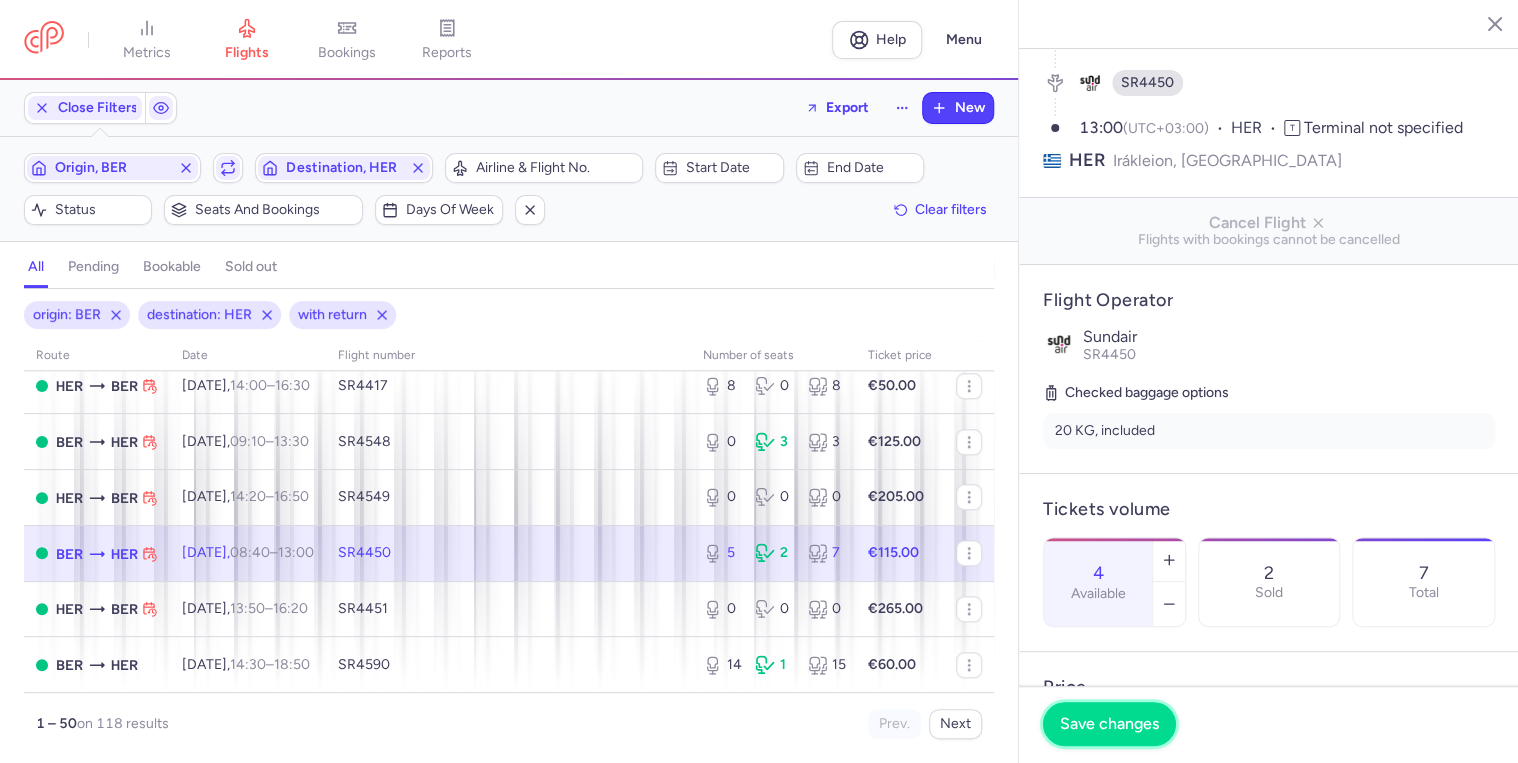 click on "Save changes" at bounding box center (1109, 724) 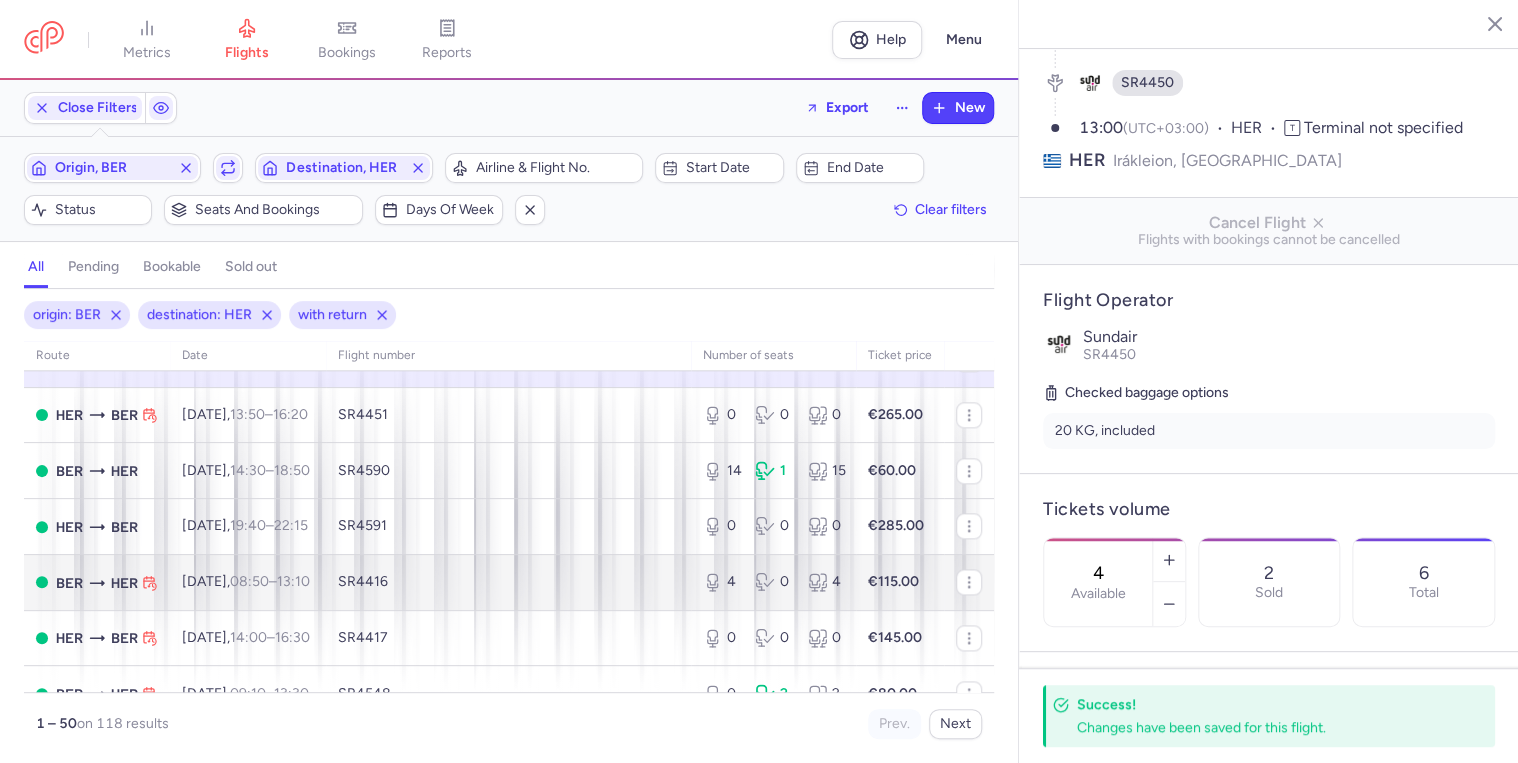 scroll, scrollTop: 1266, scrollLeft: 0, axis: vertical 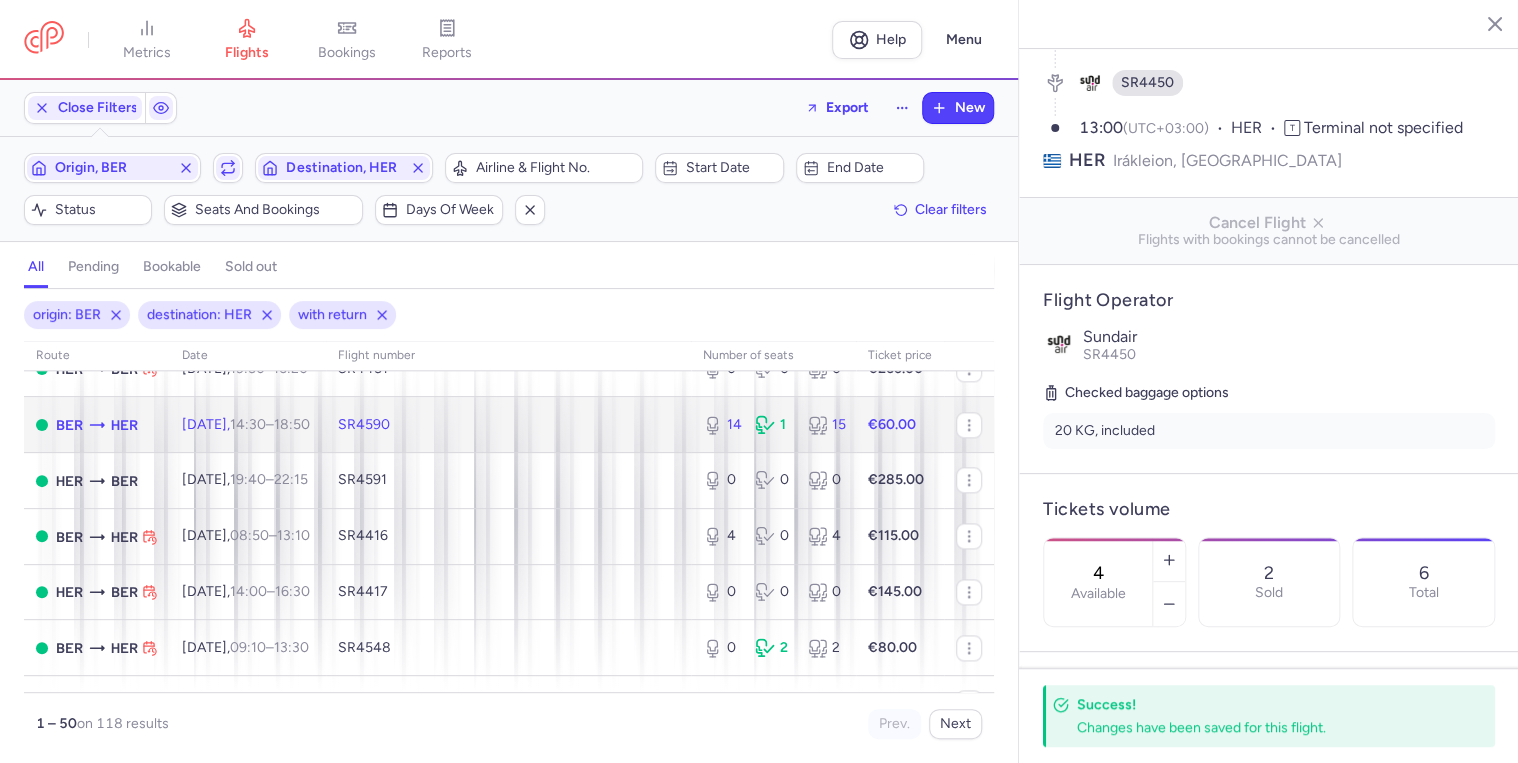 click on "[DATE]  14:30  –  18:50  +0" at bounding box center [246, 424] 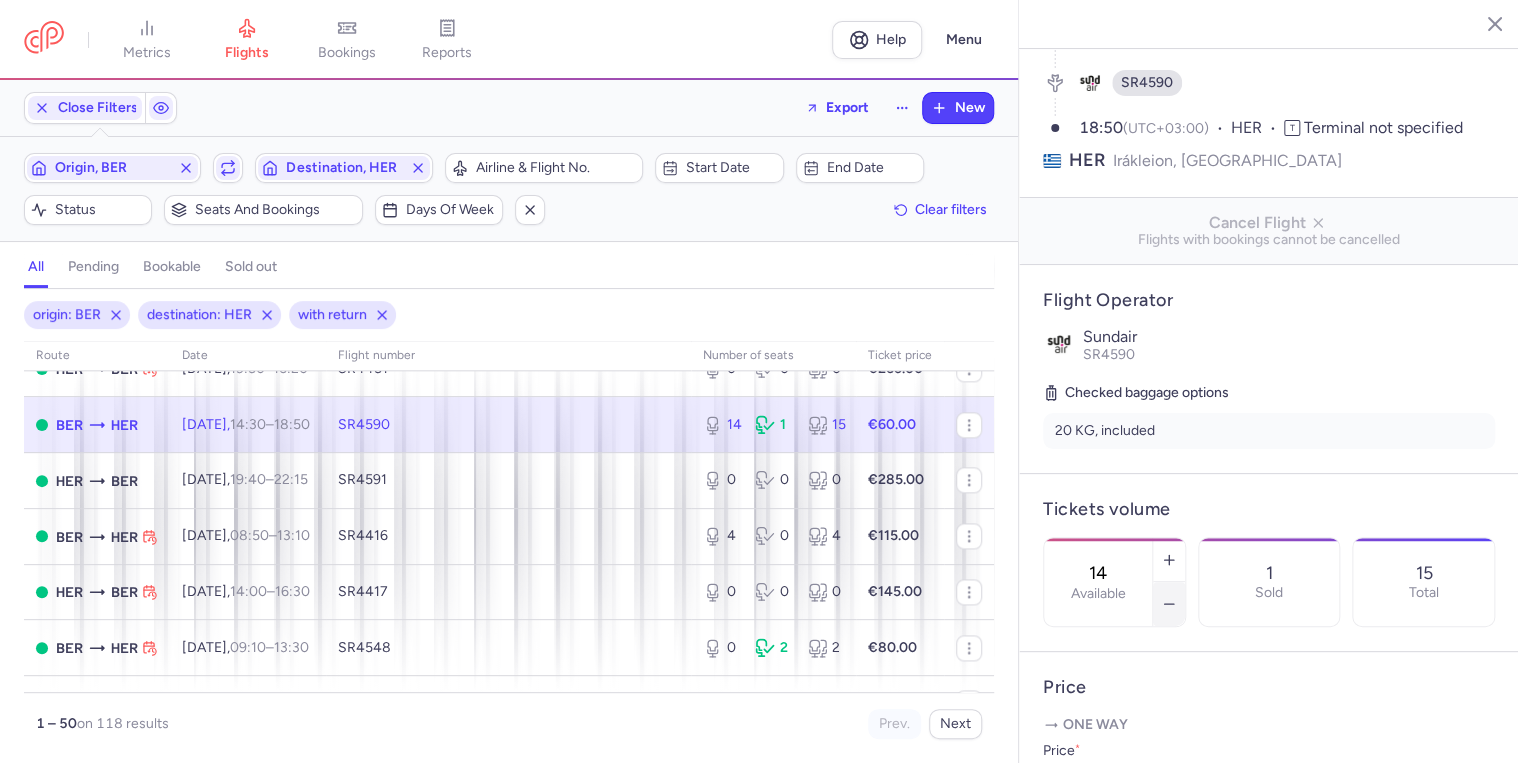 click 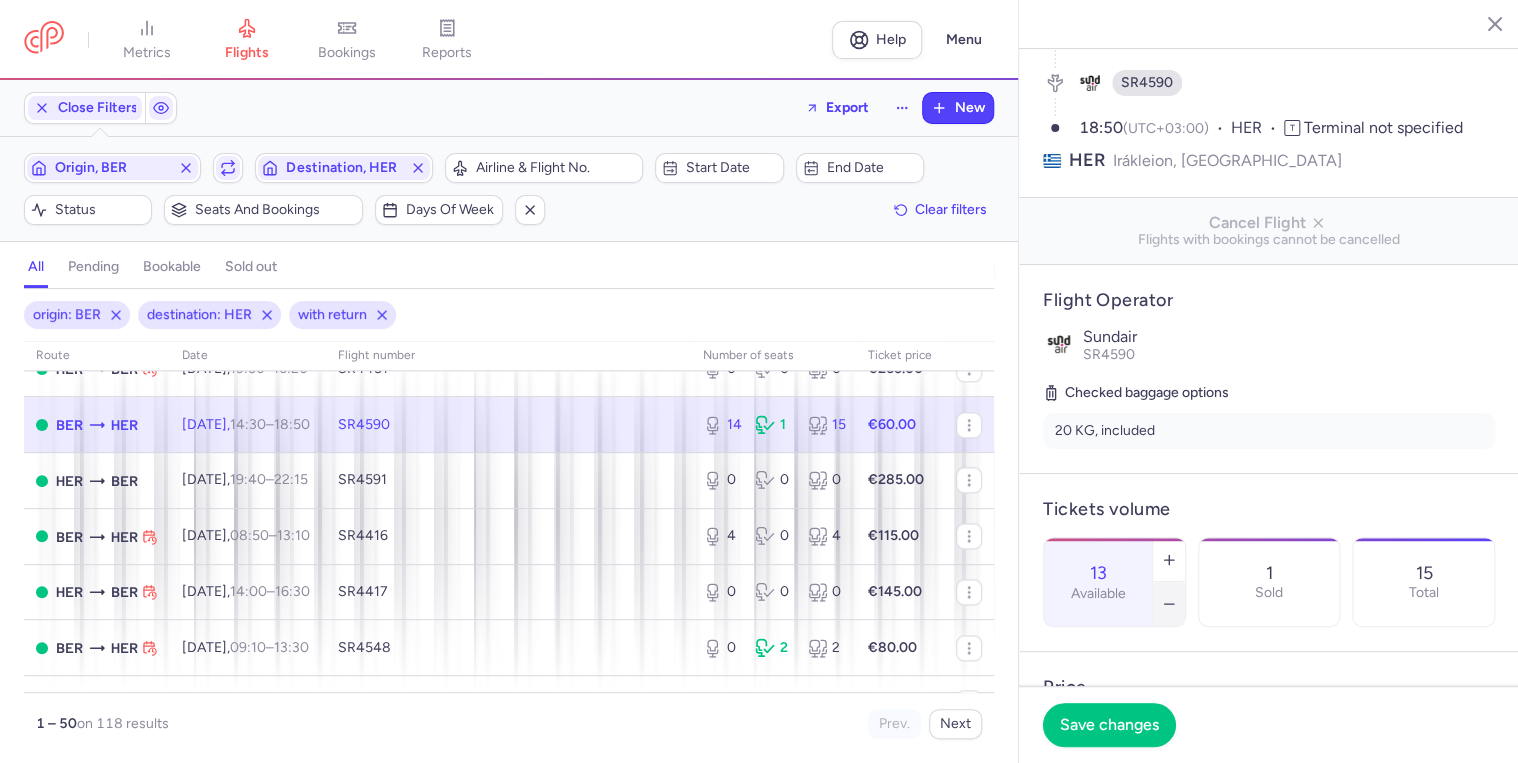 click 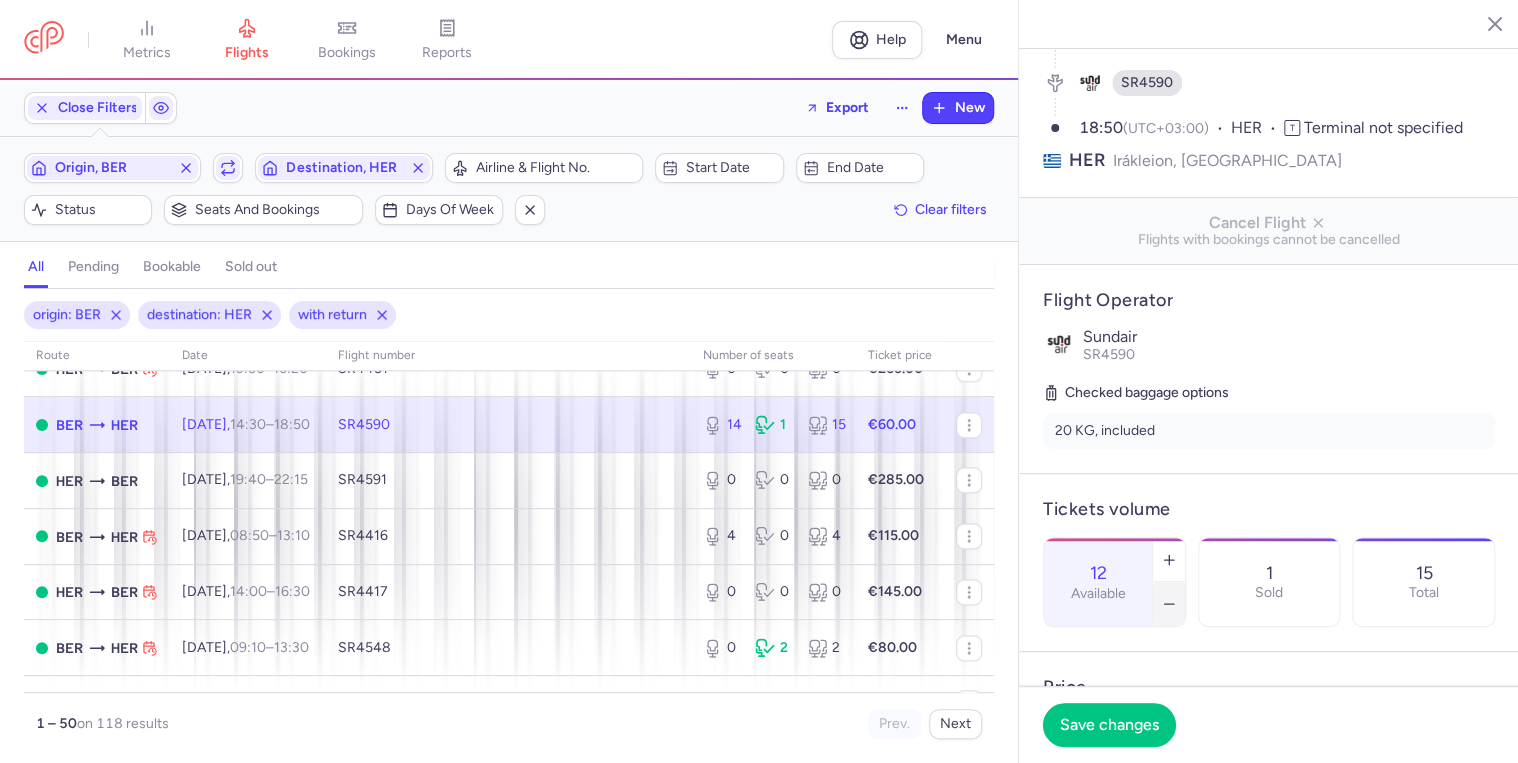 click 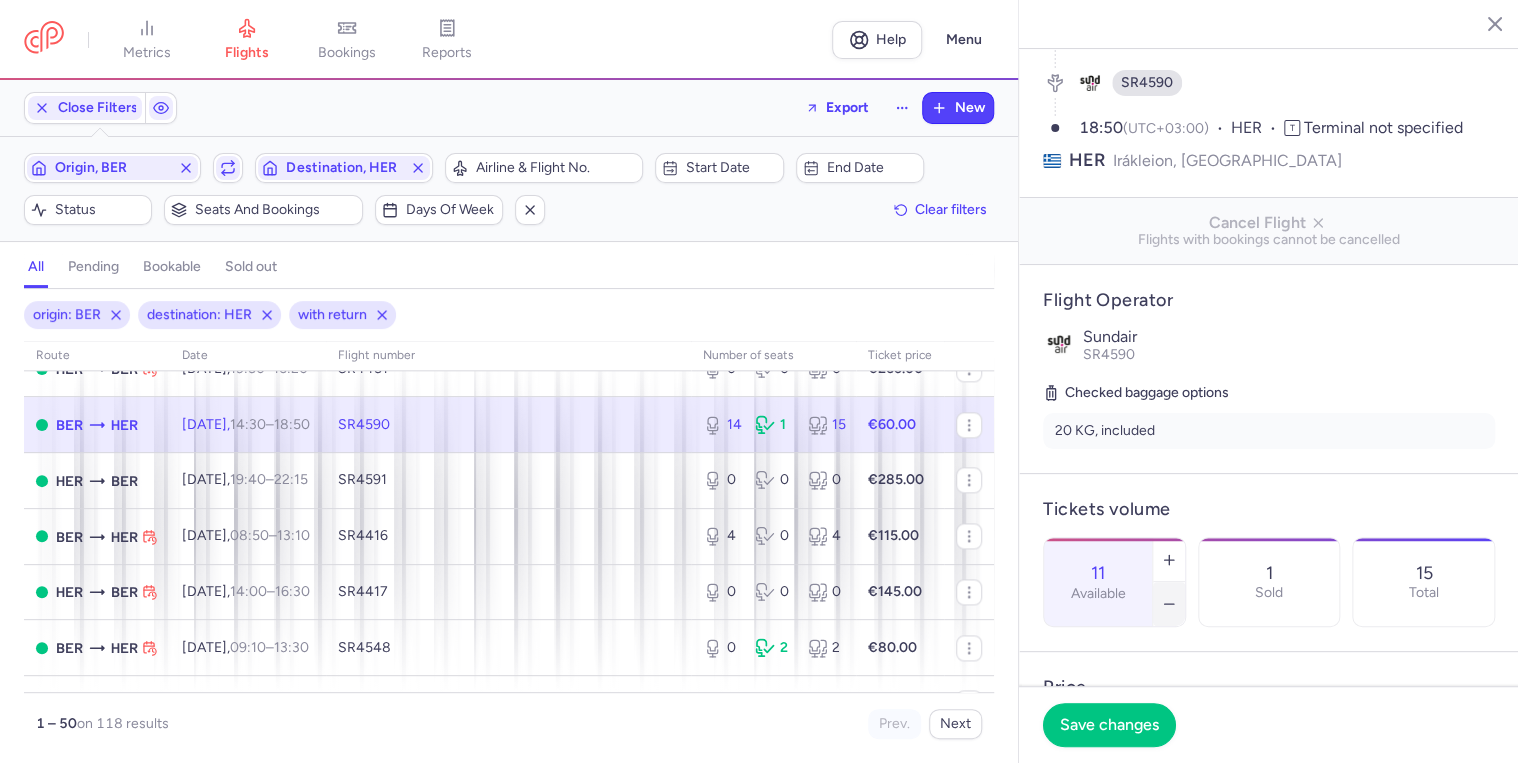 type 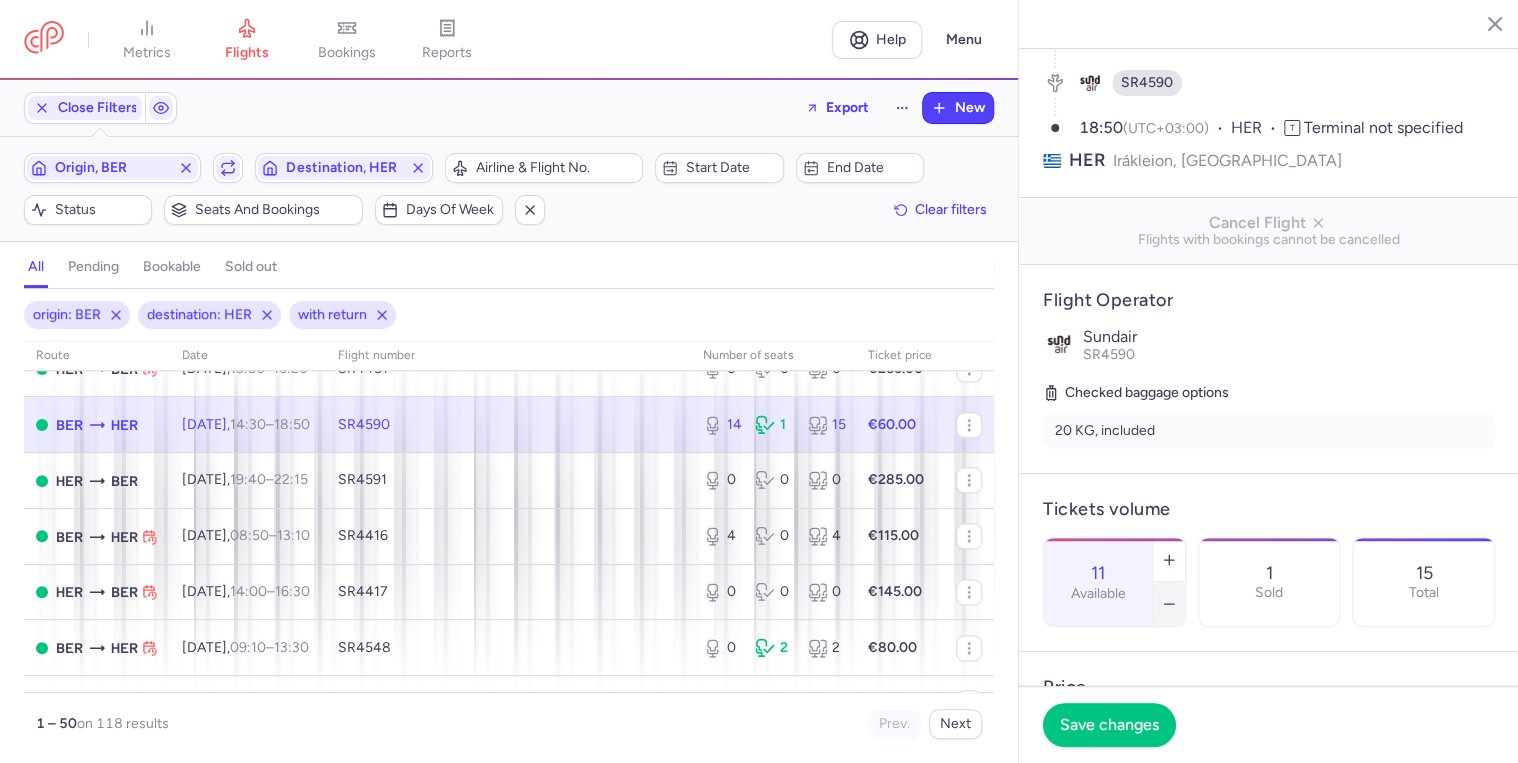 click 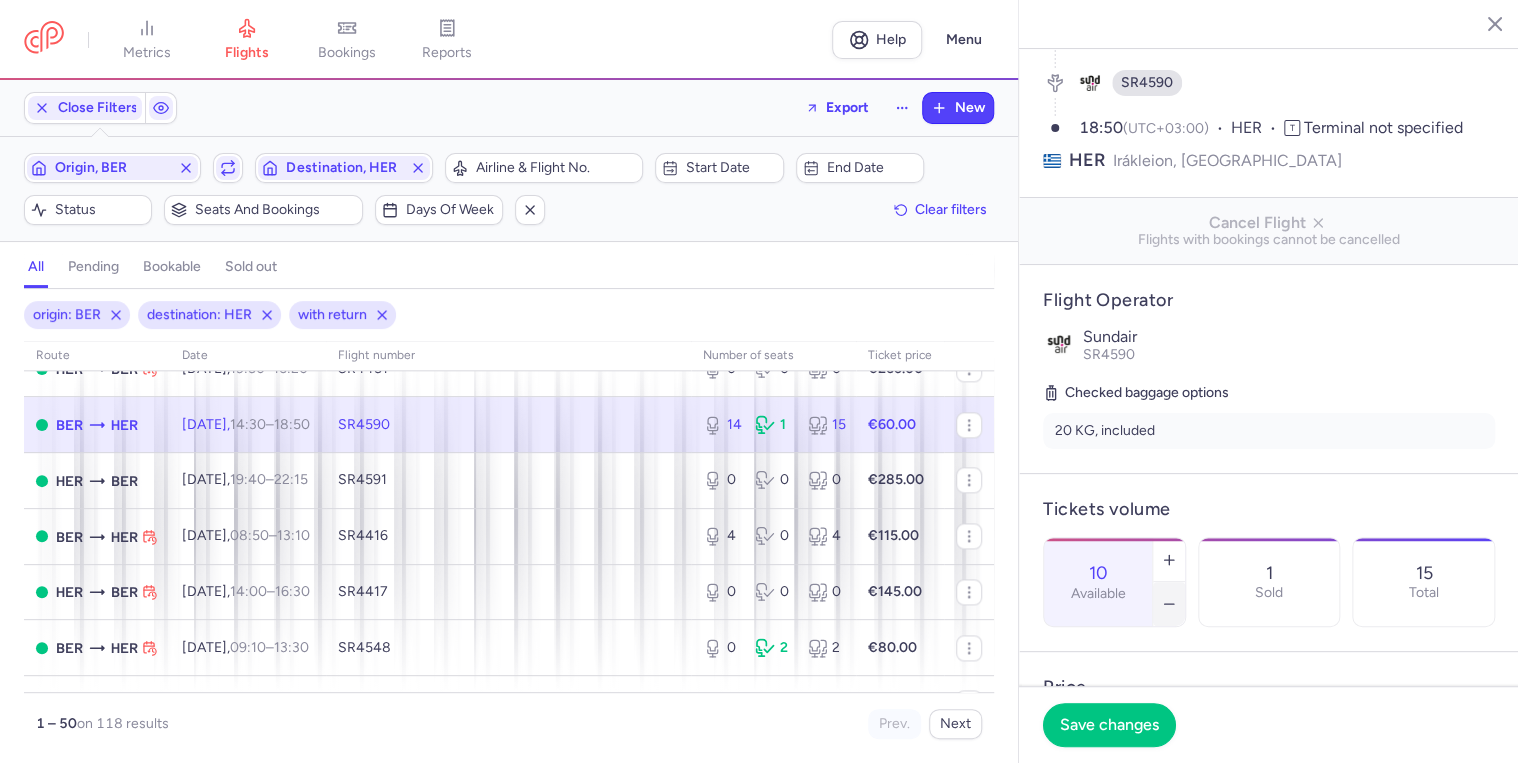 click 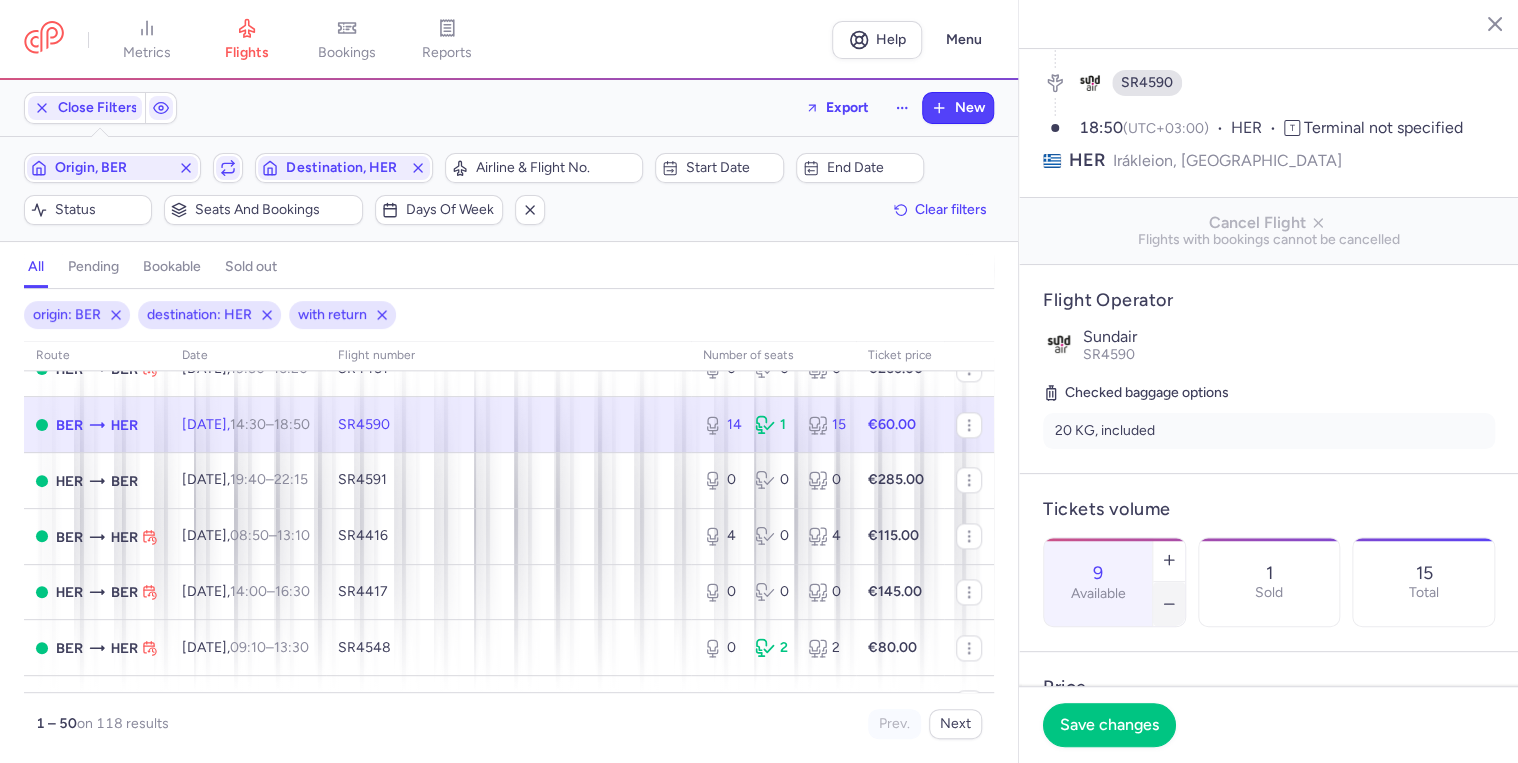 click 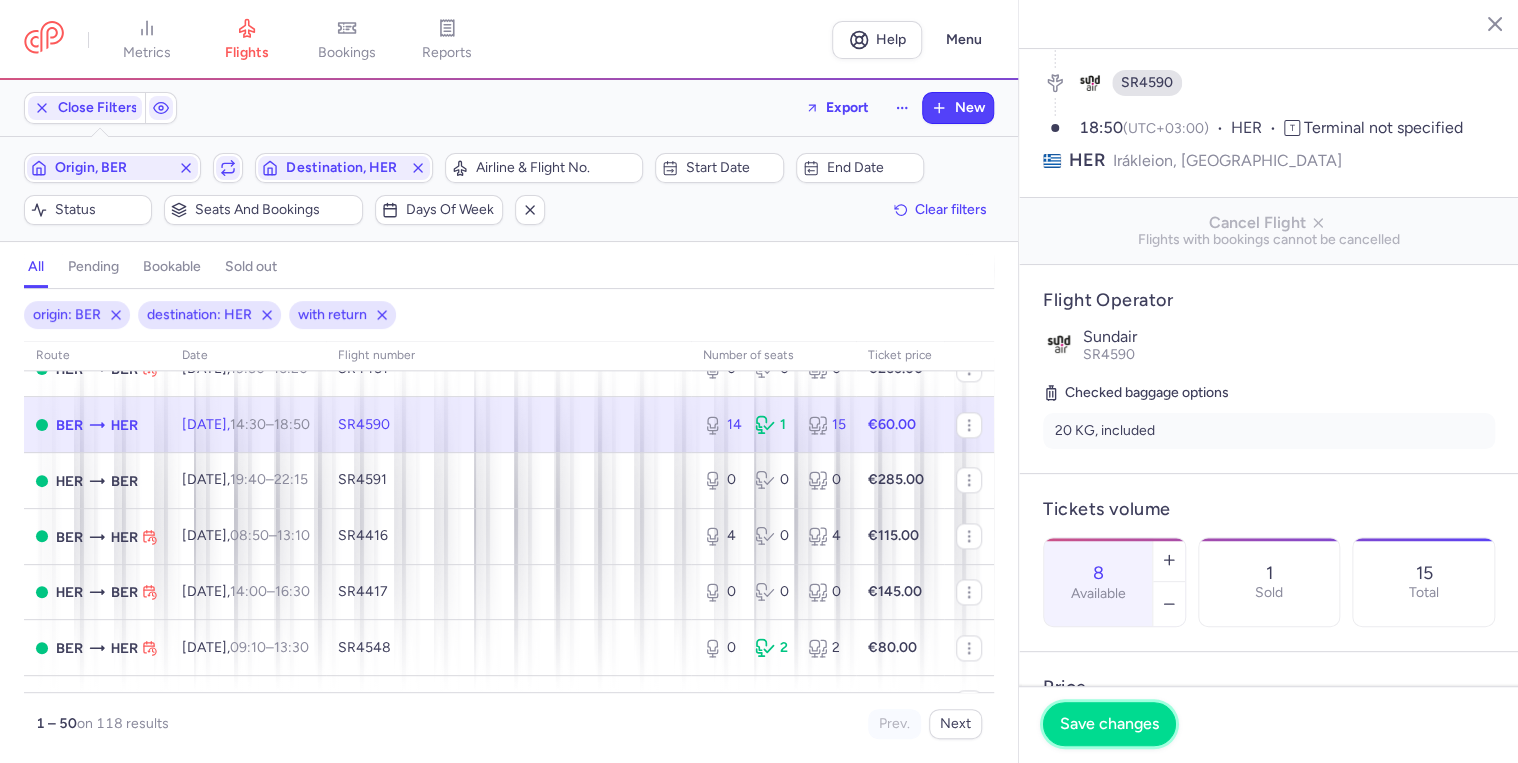click on "Save changes" at bounding box center (1109, 724) 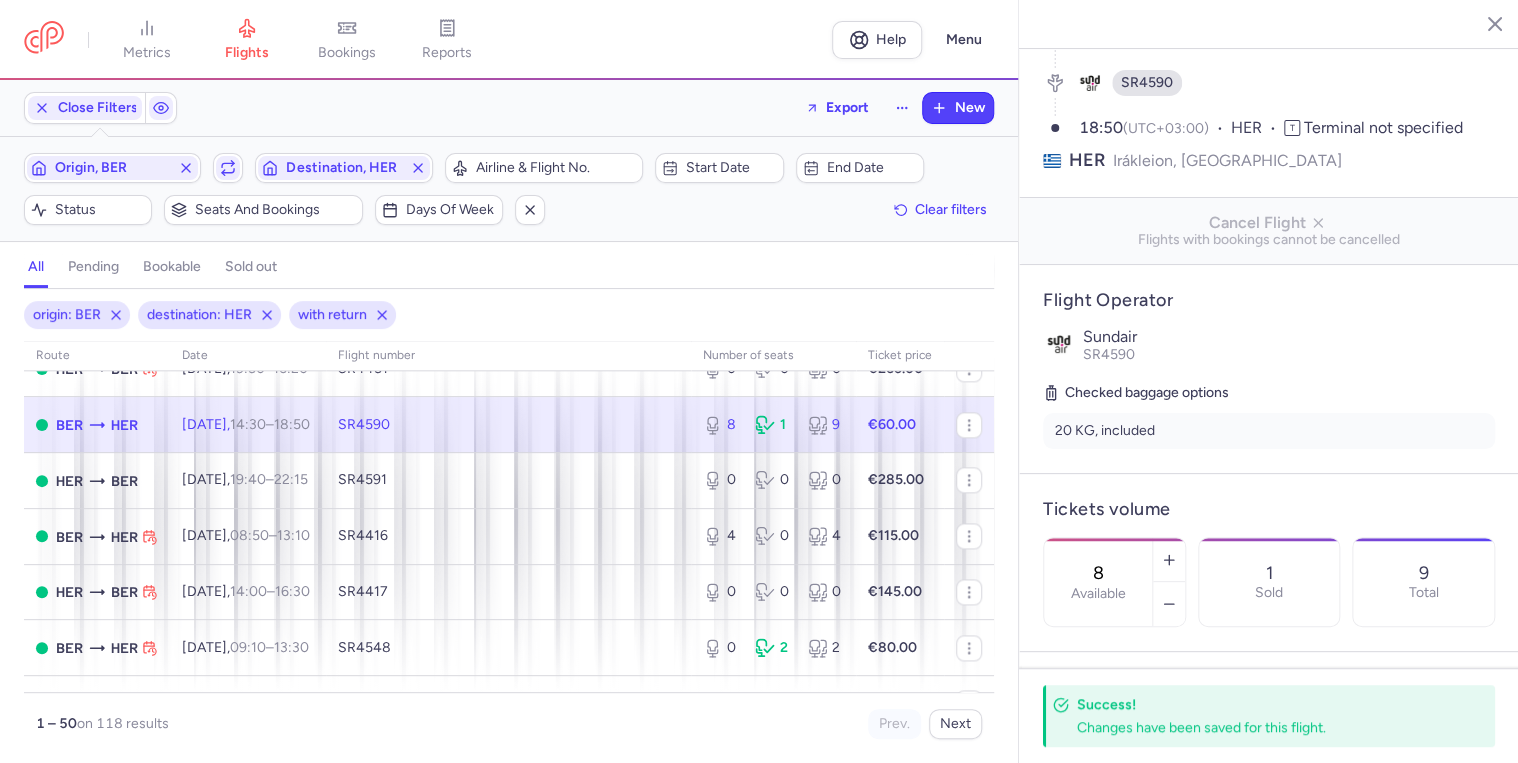type on "7" 